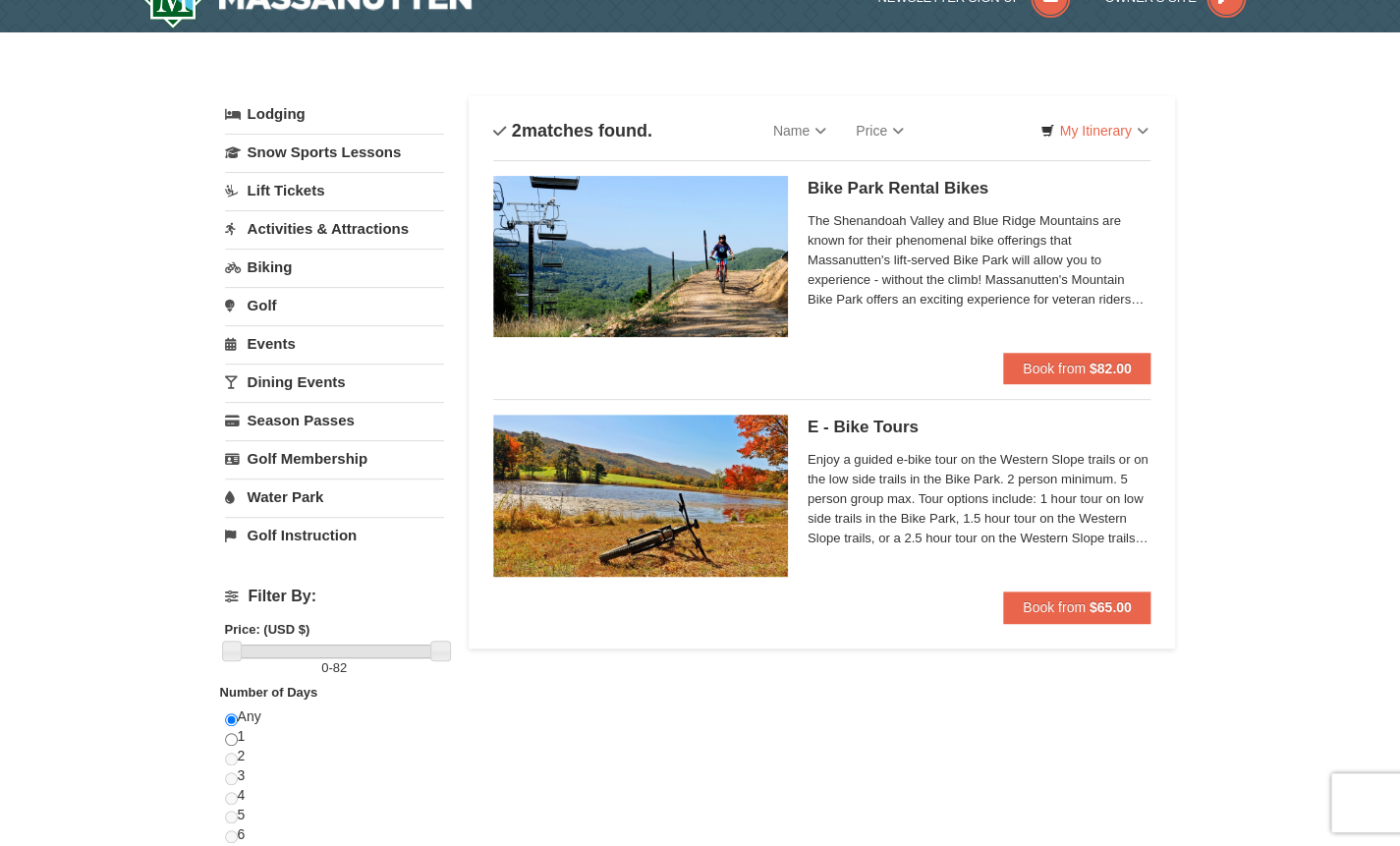 scroll, scrollTop: 43, scrollLeft: 0, axis: vertical 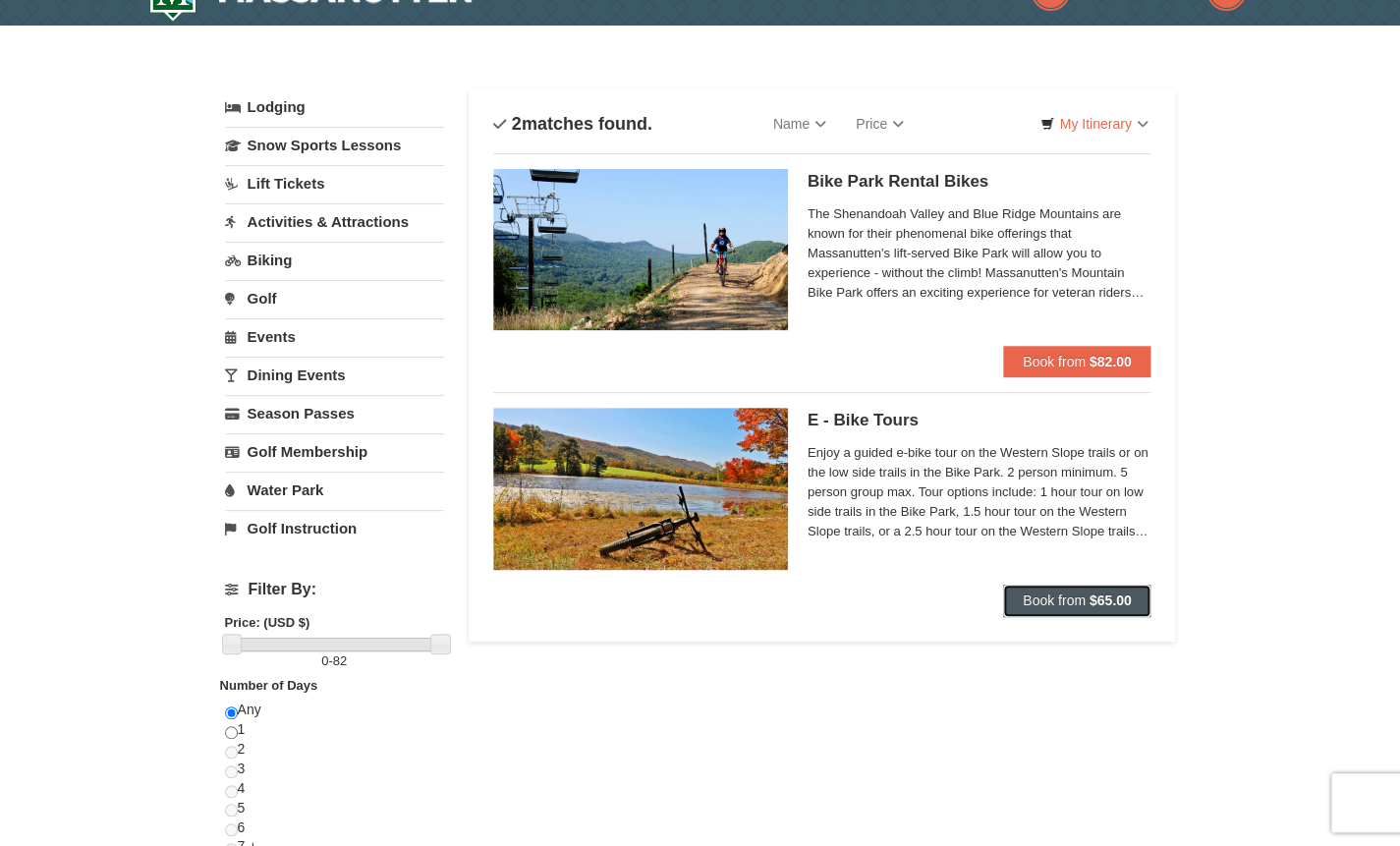 click on "Book from" at bounding box center [1054, 600] 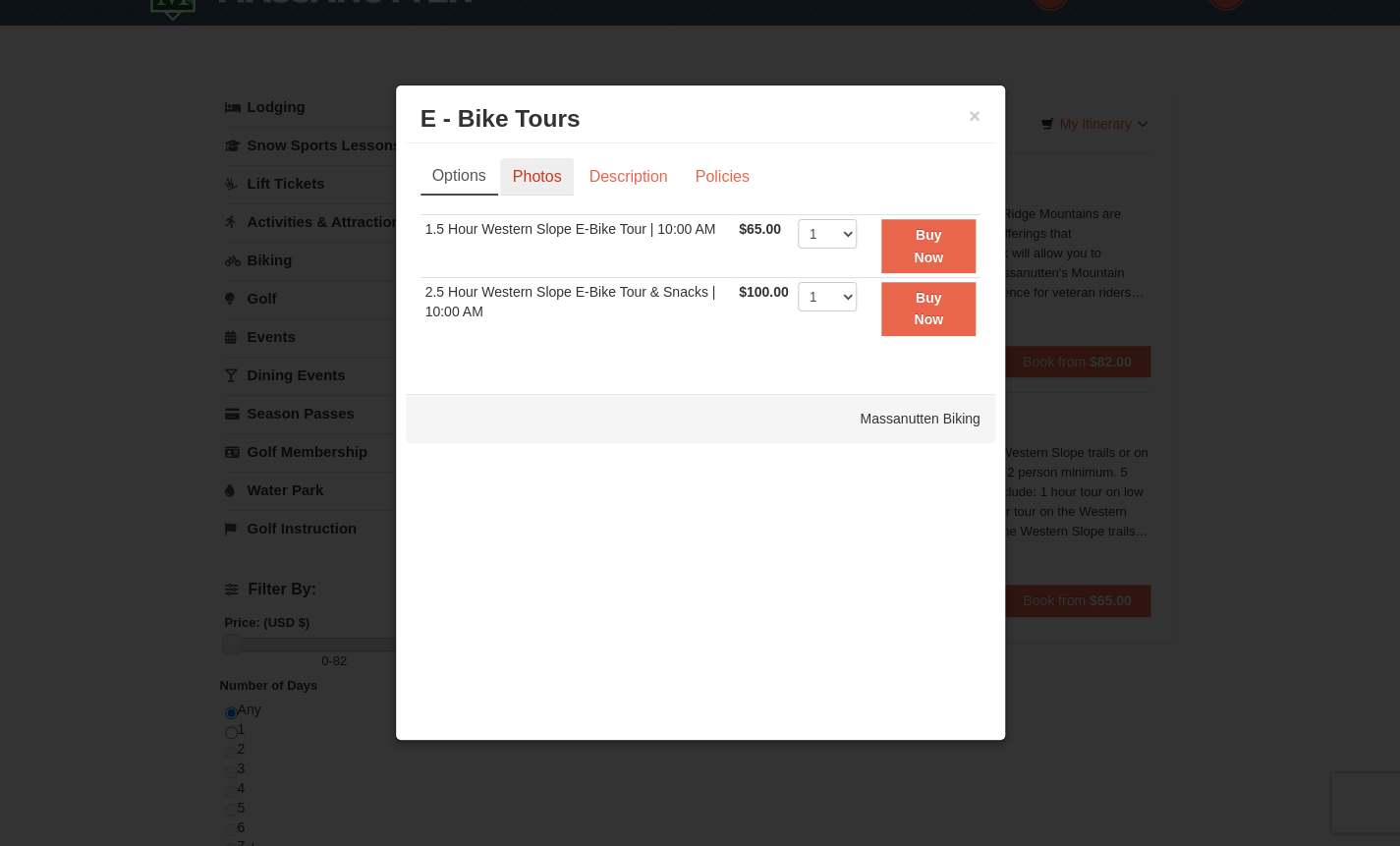 click on "Photos" at bounding box center [537, 177] 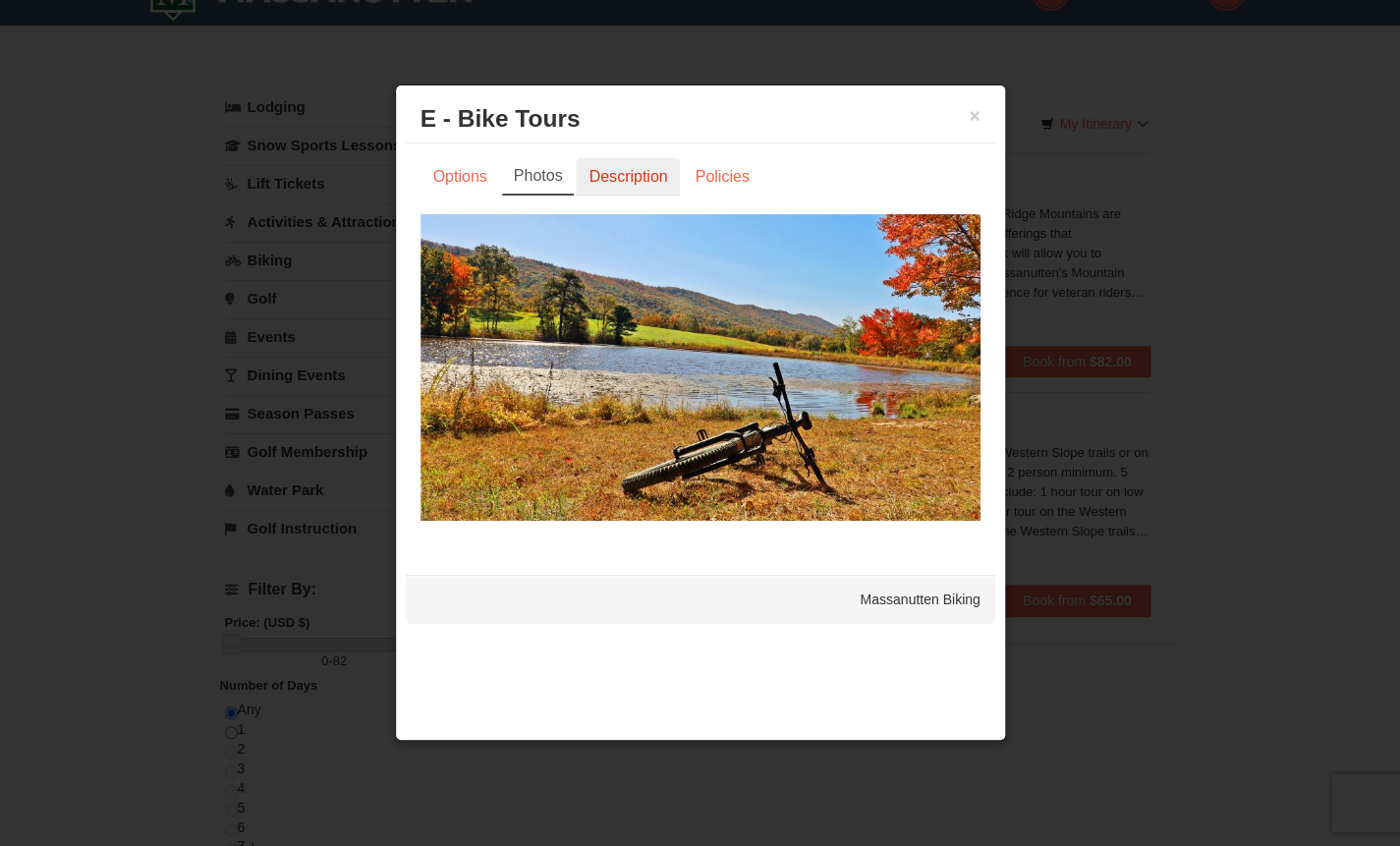 click on "Description" at bounding box center [628, 177] 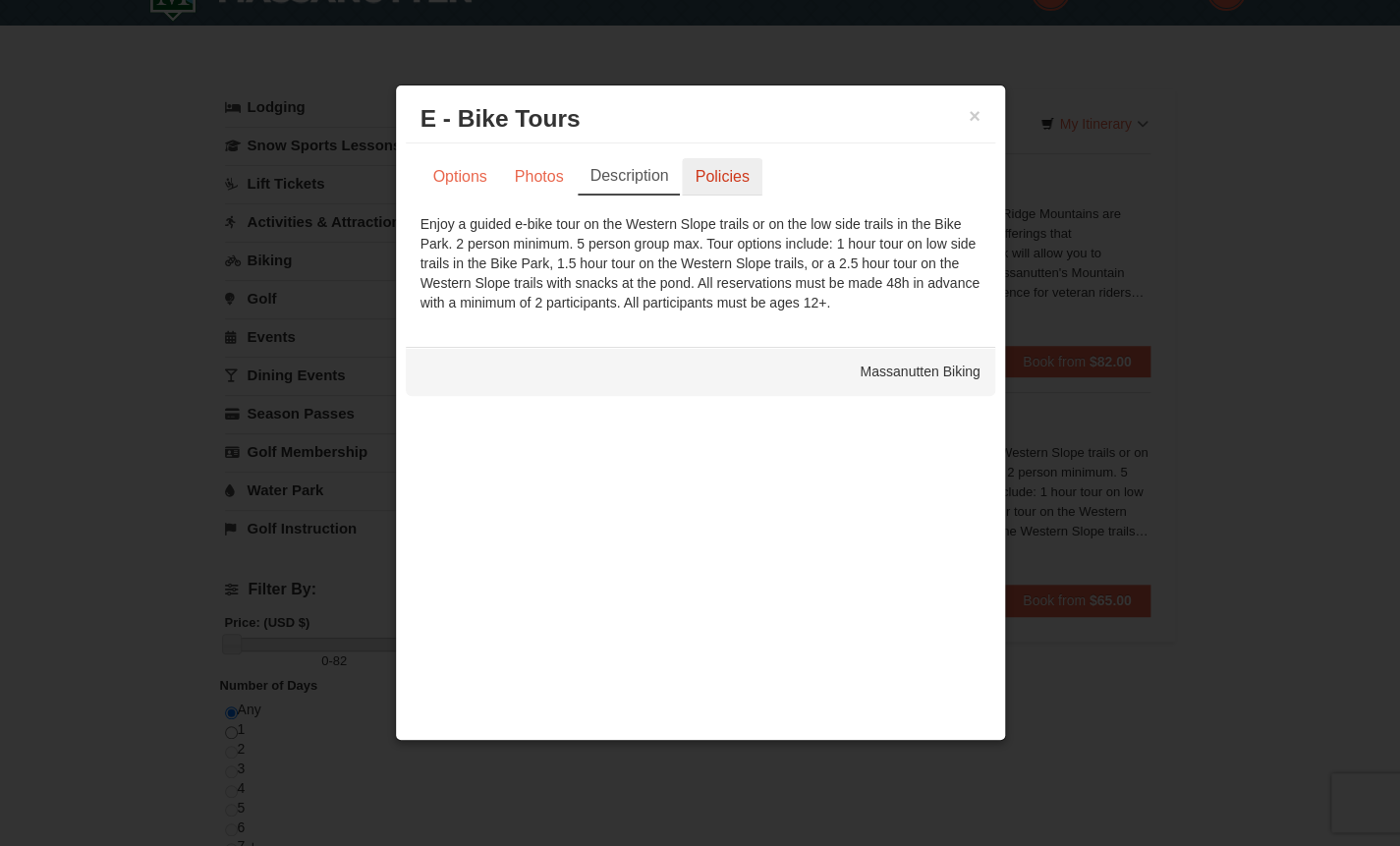 click on "Policies" at bounding box center [721, 177] 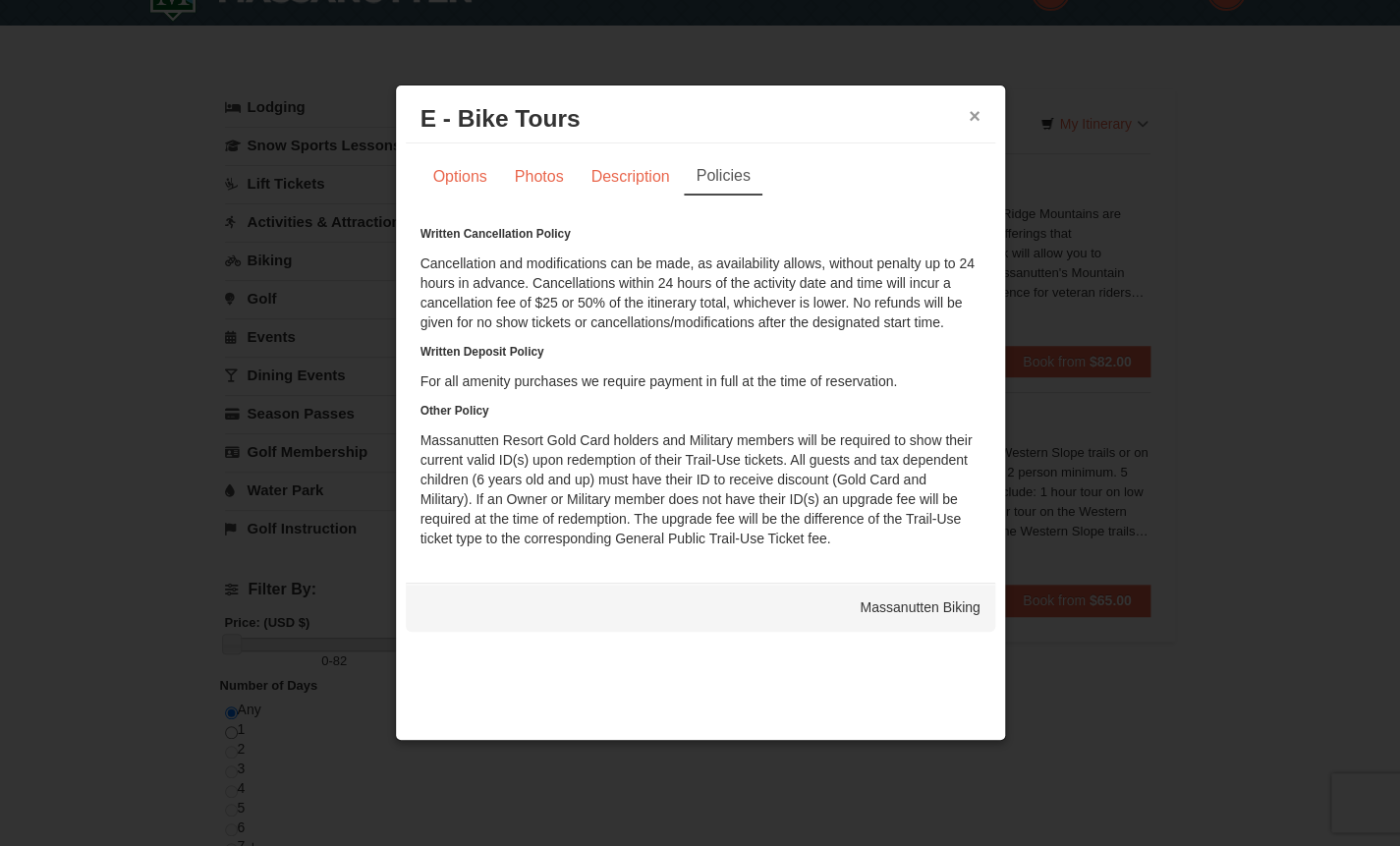 click on "×" at bounding box center [975, 116] 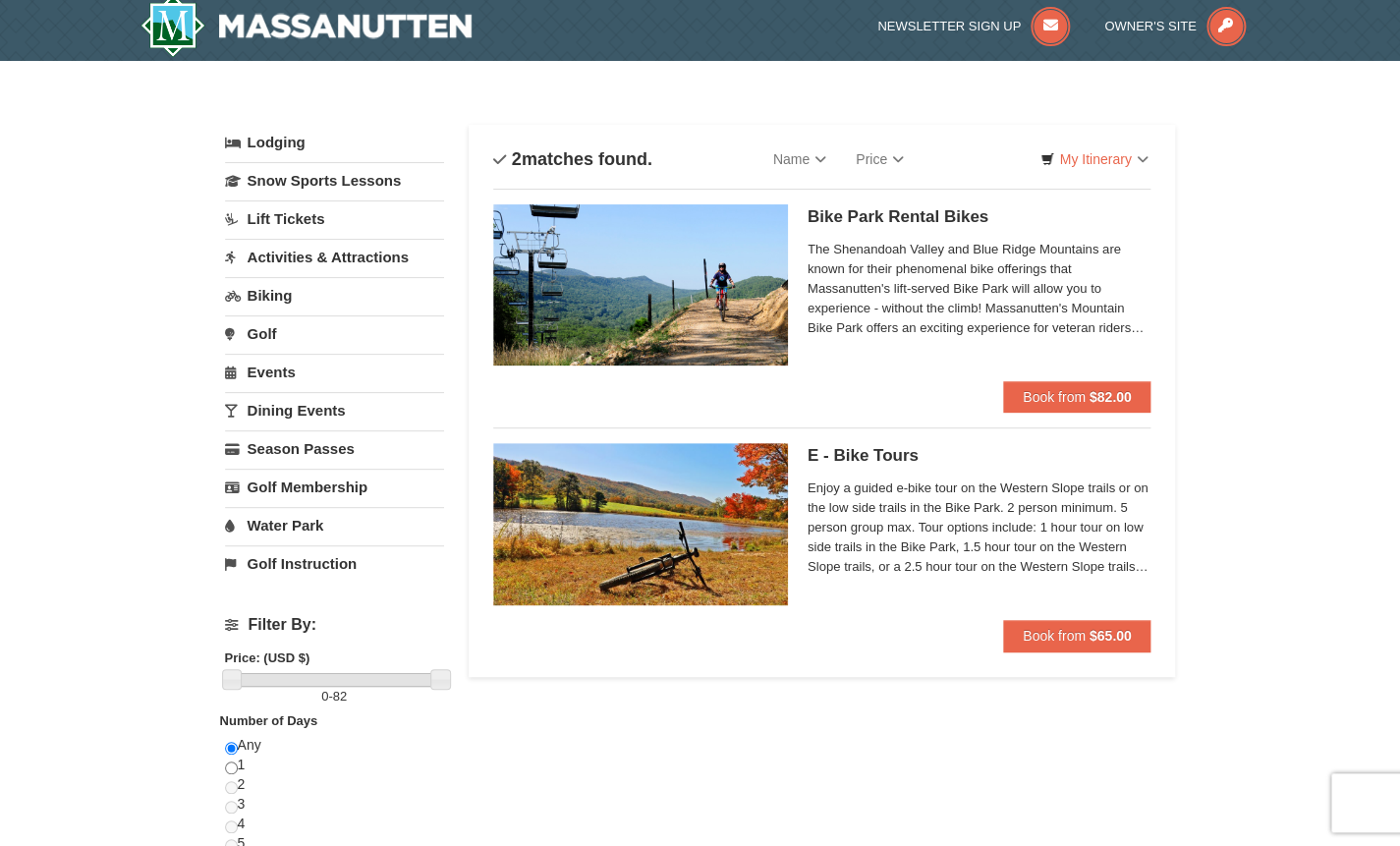 scroll, scrollTop: 0, scrollLeft: 0, axis: both 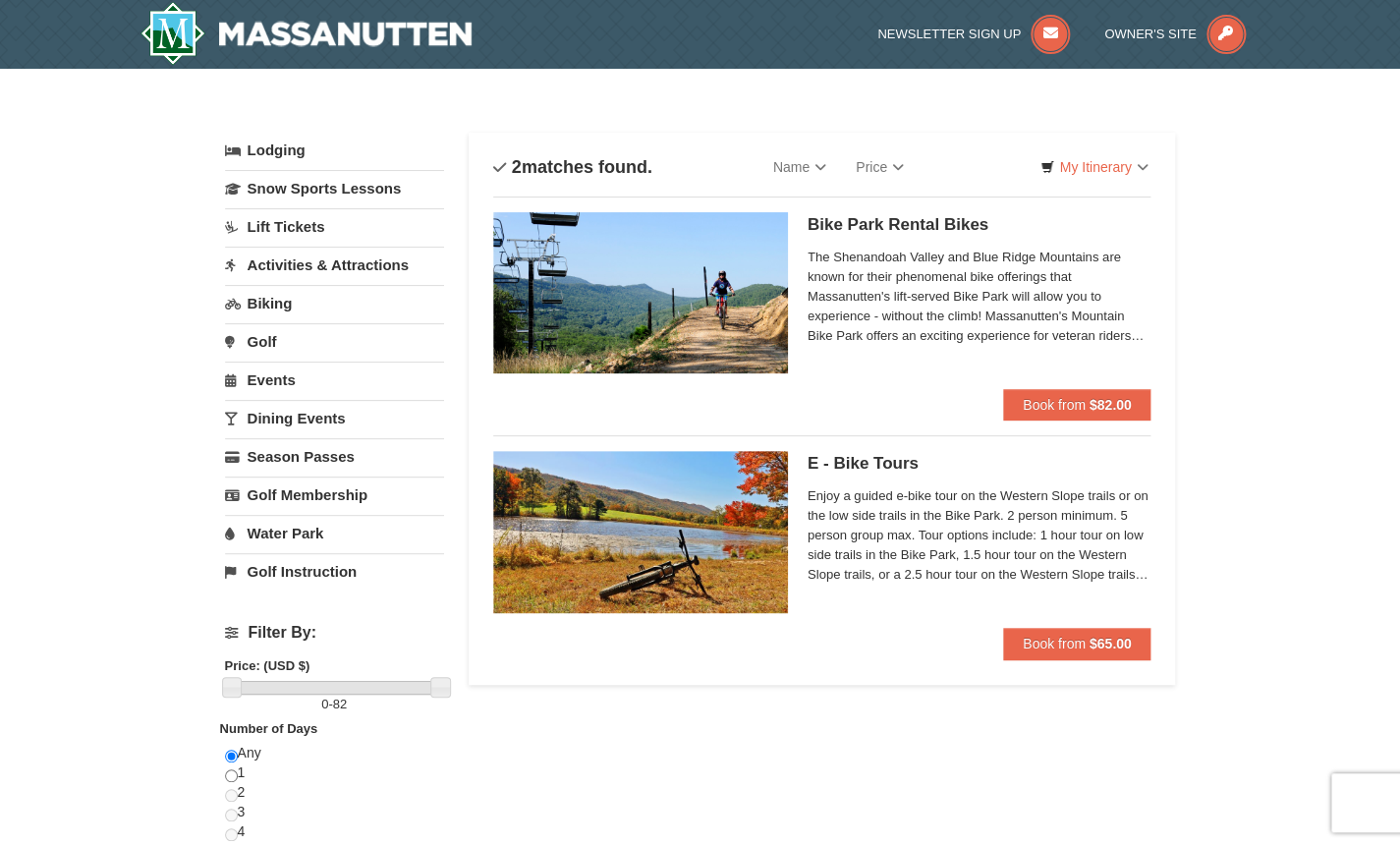 click on "Water Park" at bounding box center (334, 533) 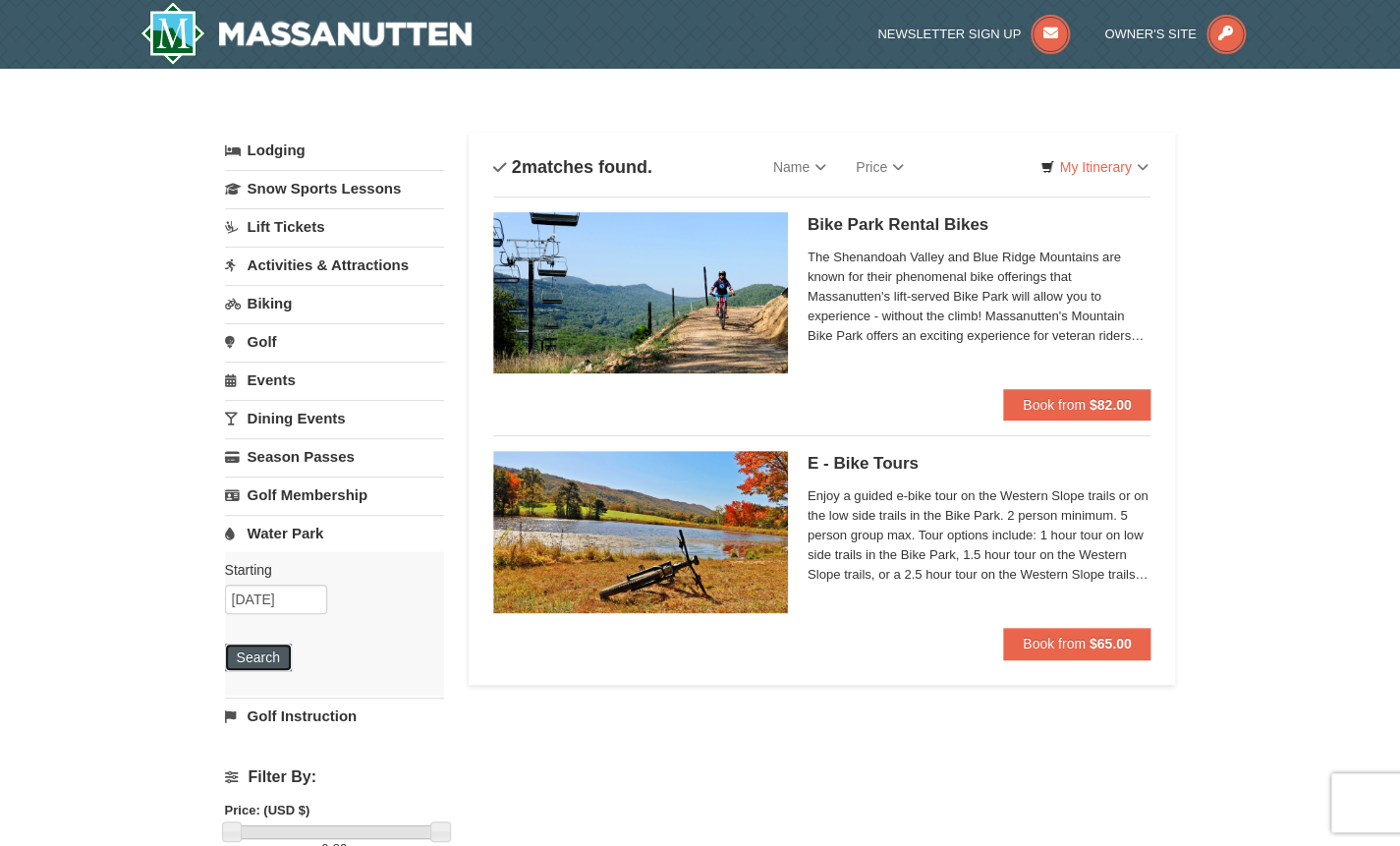 click on "Search" at bounding box center [258, 657] 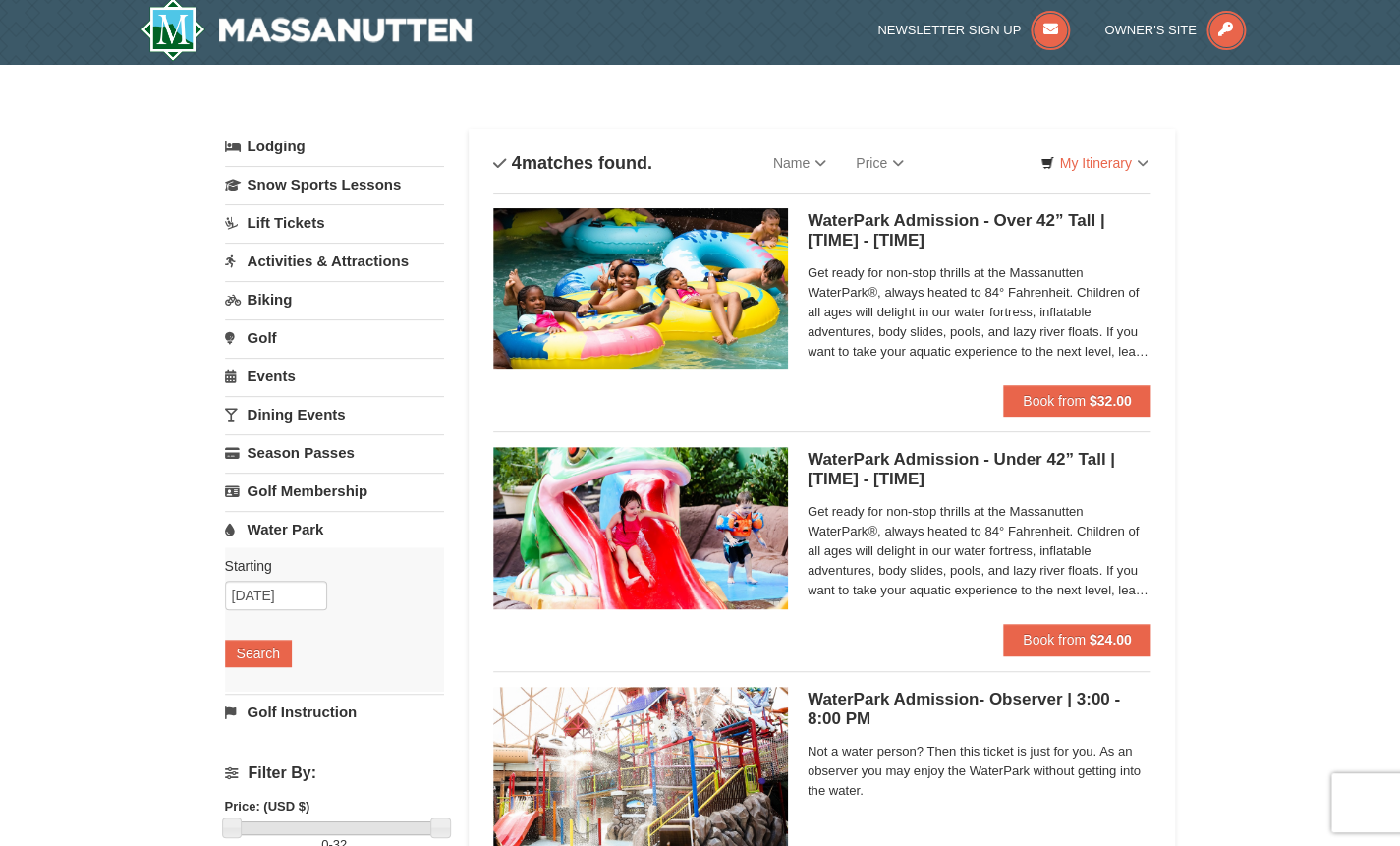 scroll, scrollTop: 0, scrollLeft: 0, axis: both 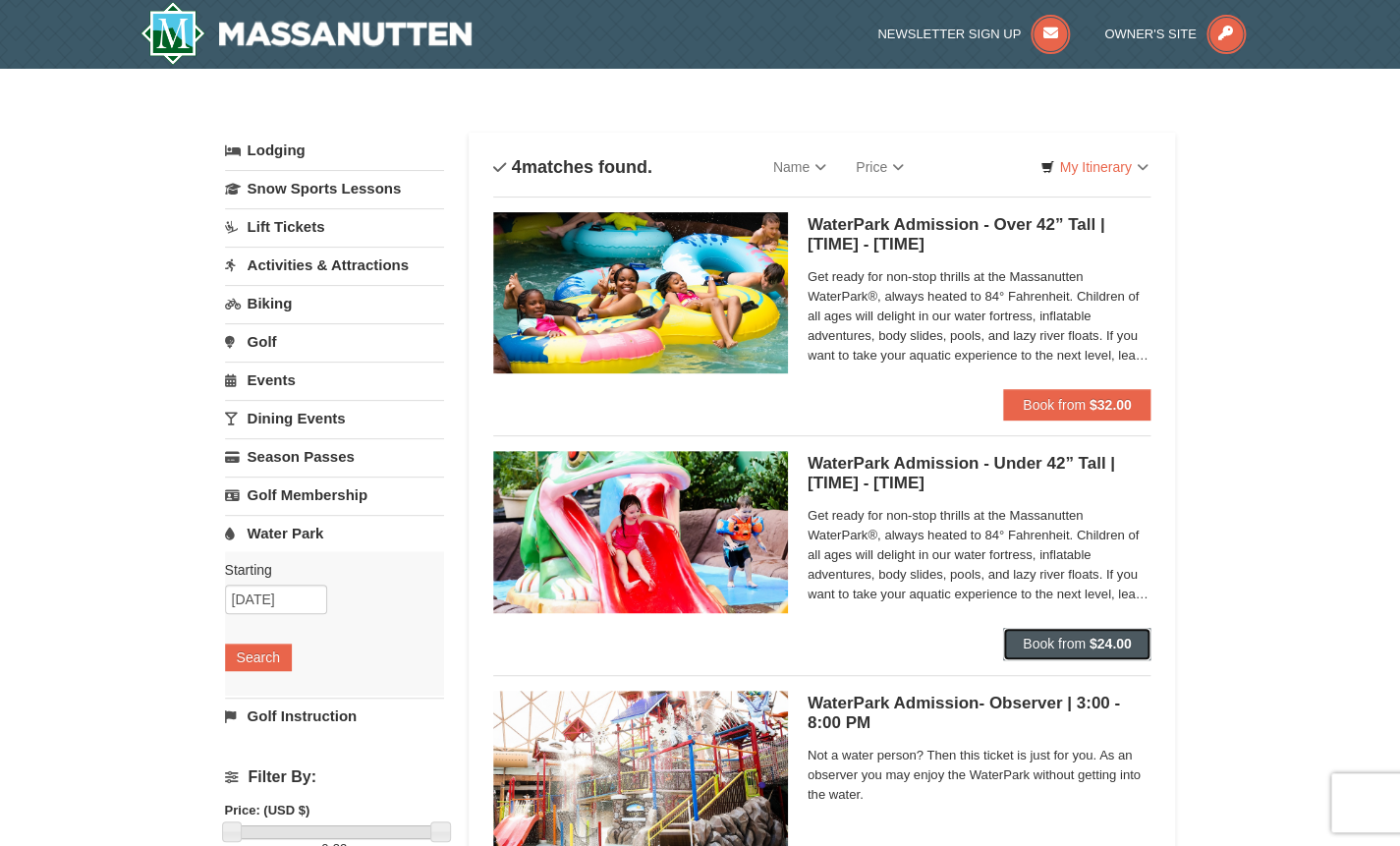 click on "Book from" at bounding box center (1054, 644) 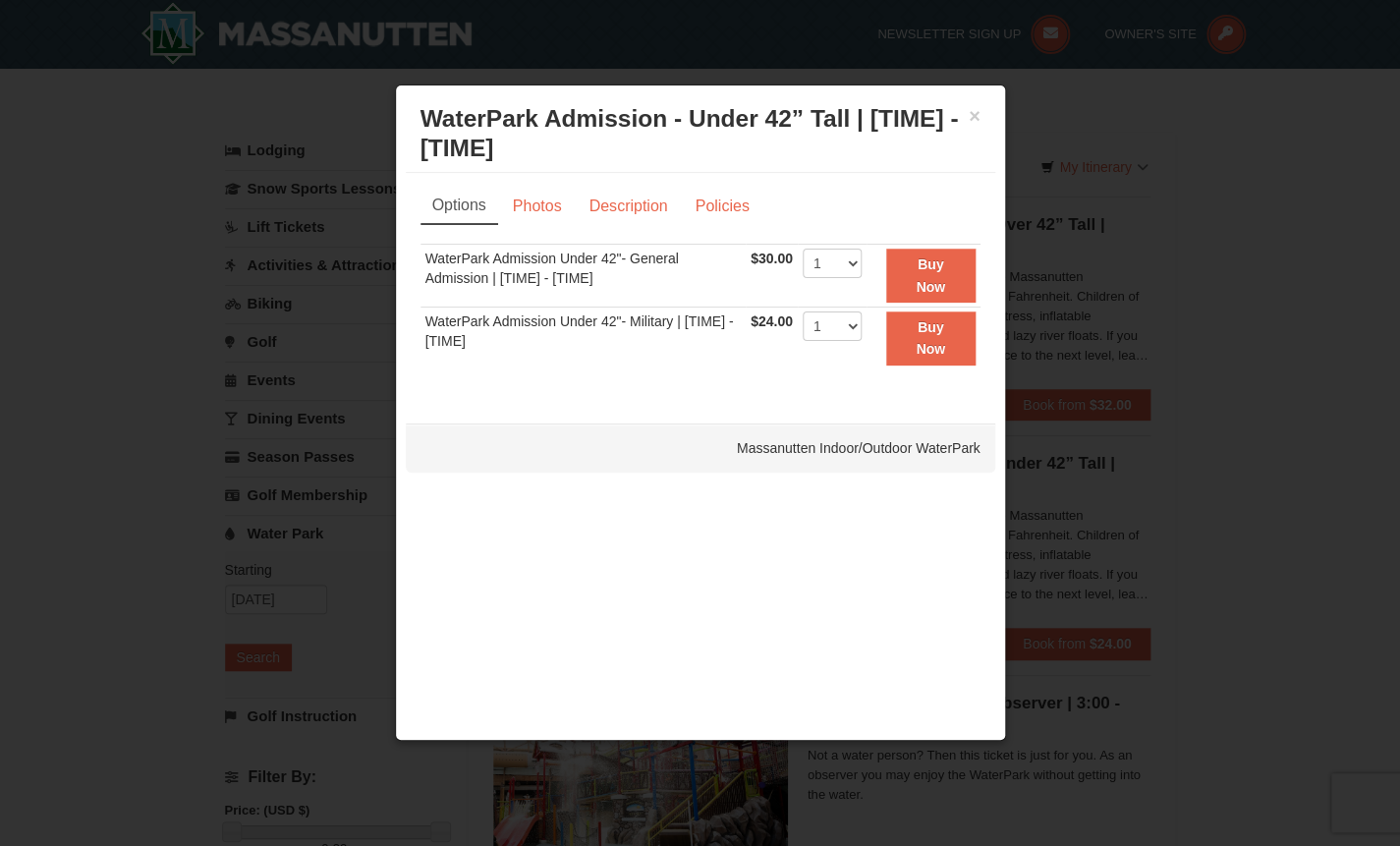 click at bounding box center (700, 423) 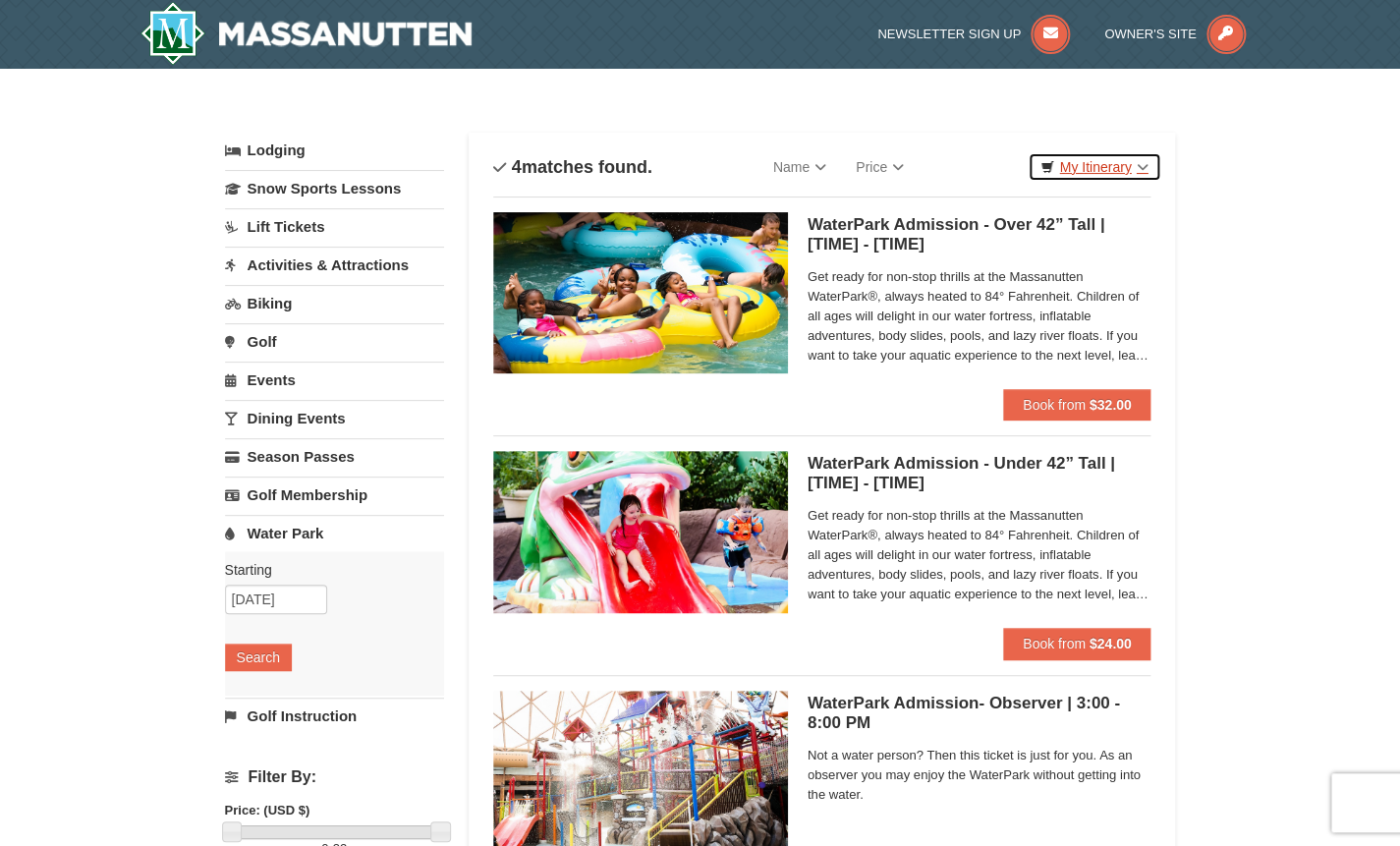 click on "My Itinerary" at bounding box center [1093, 167] 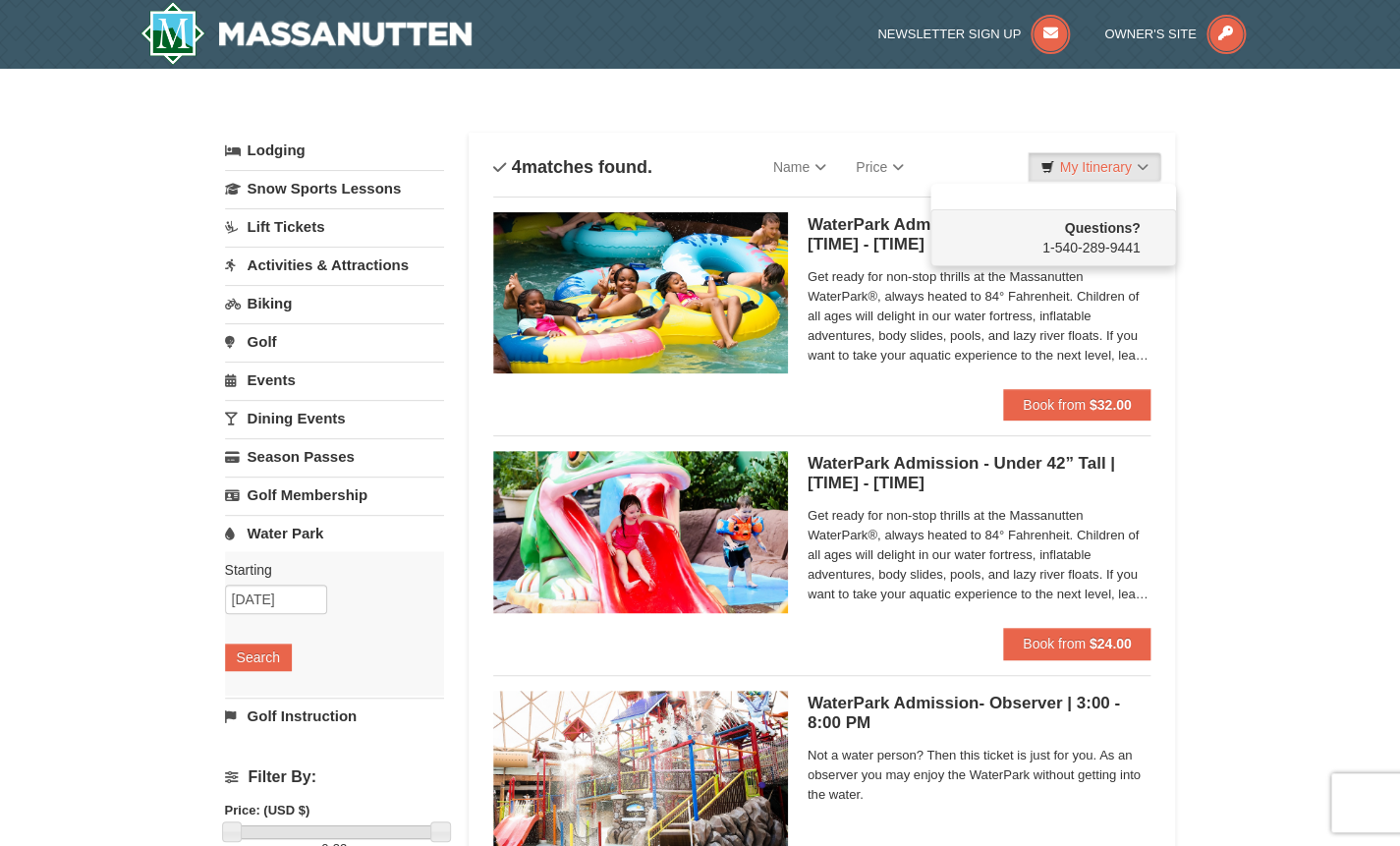 click on "Questions? [PHONE]" at bounding box center [700, 638] 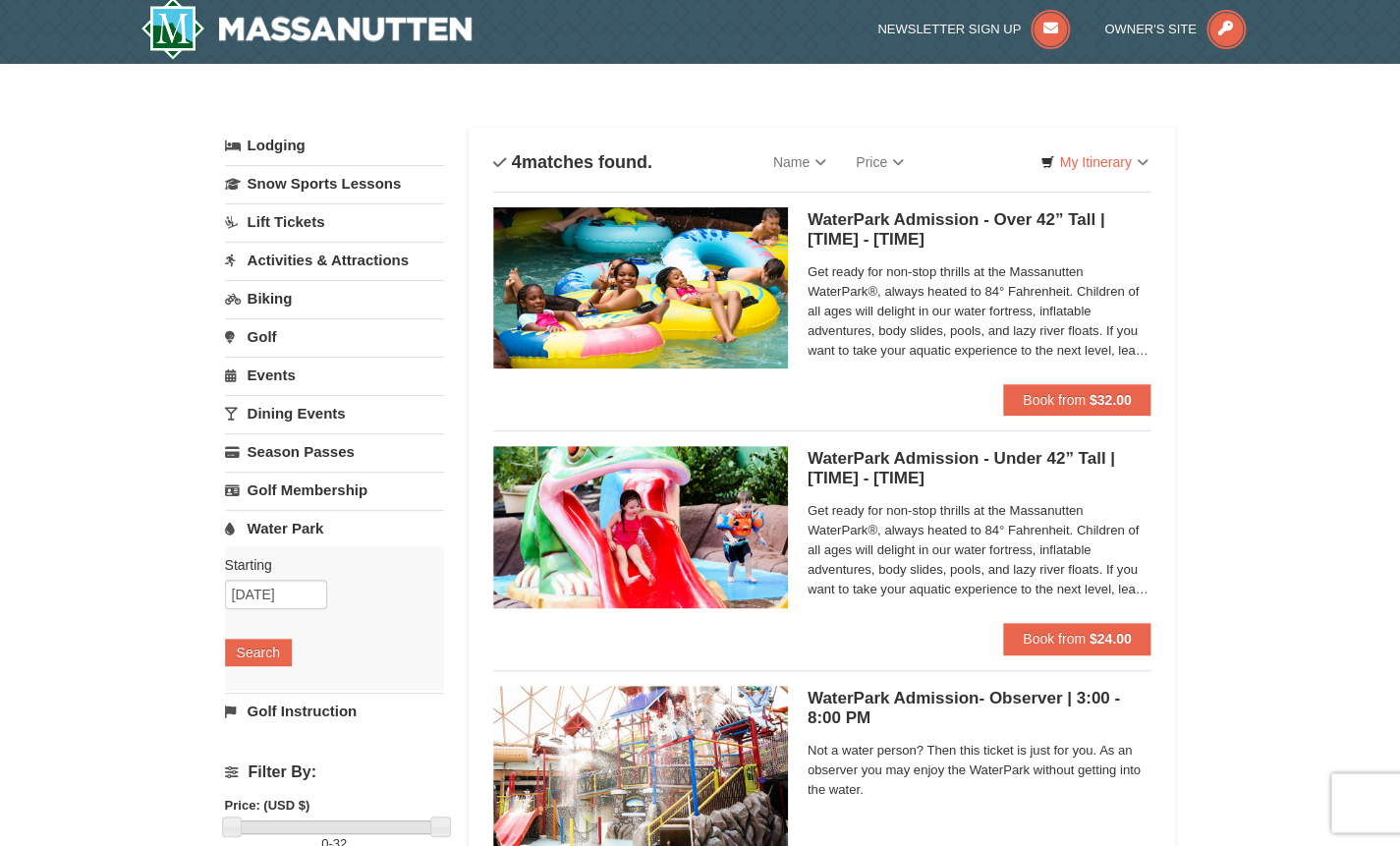 scroll, scrollTop: 0, scrollLeft: 0, axis: both 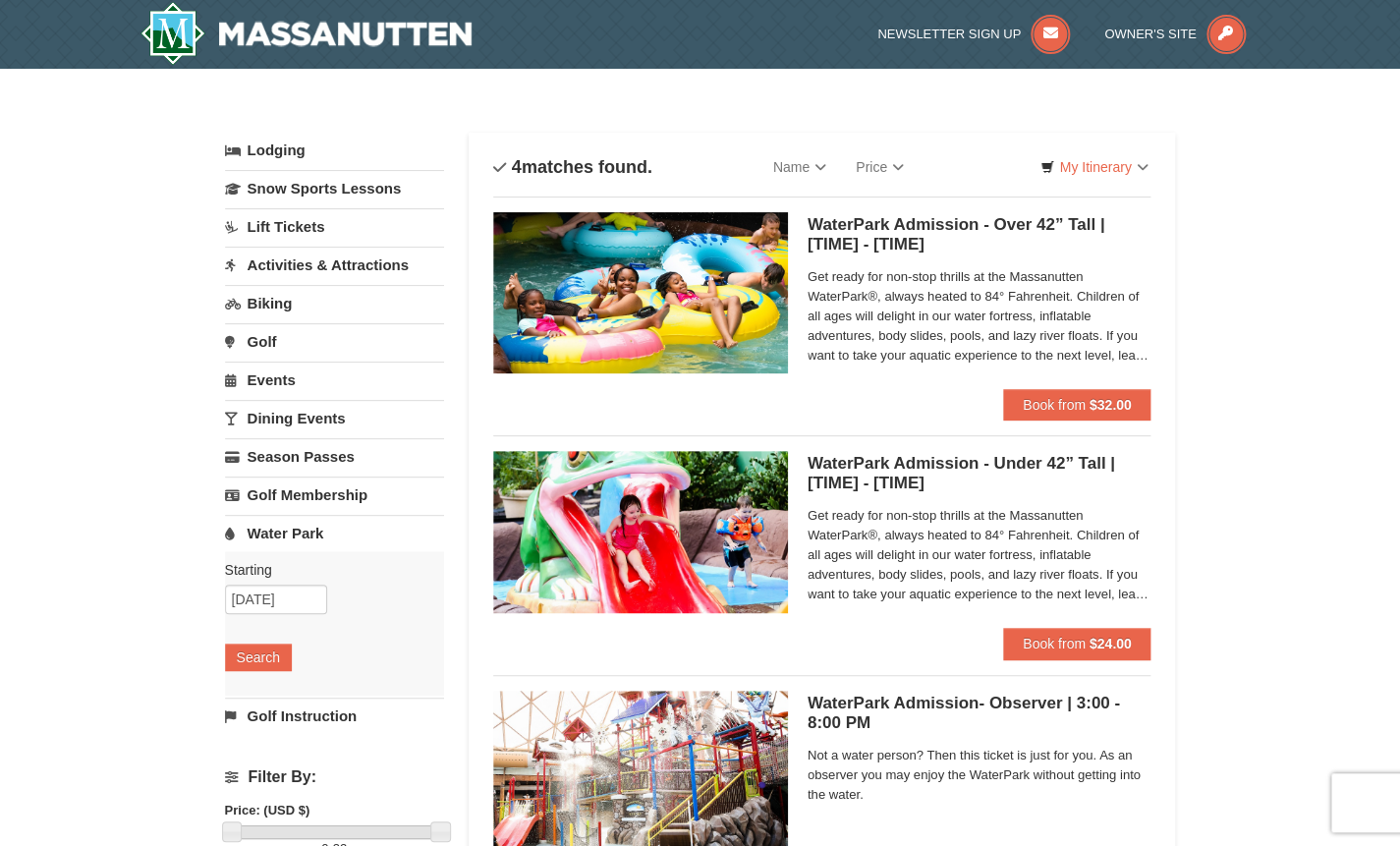 click on "Activities & Attractions" at bounding box center [334, 264] 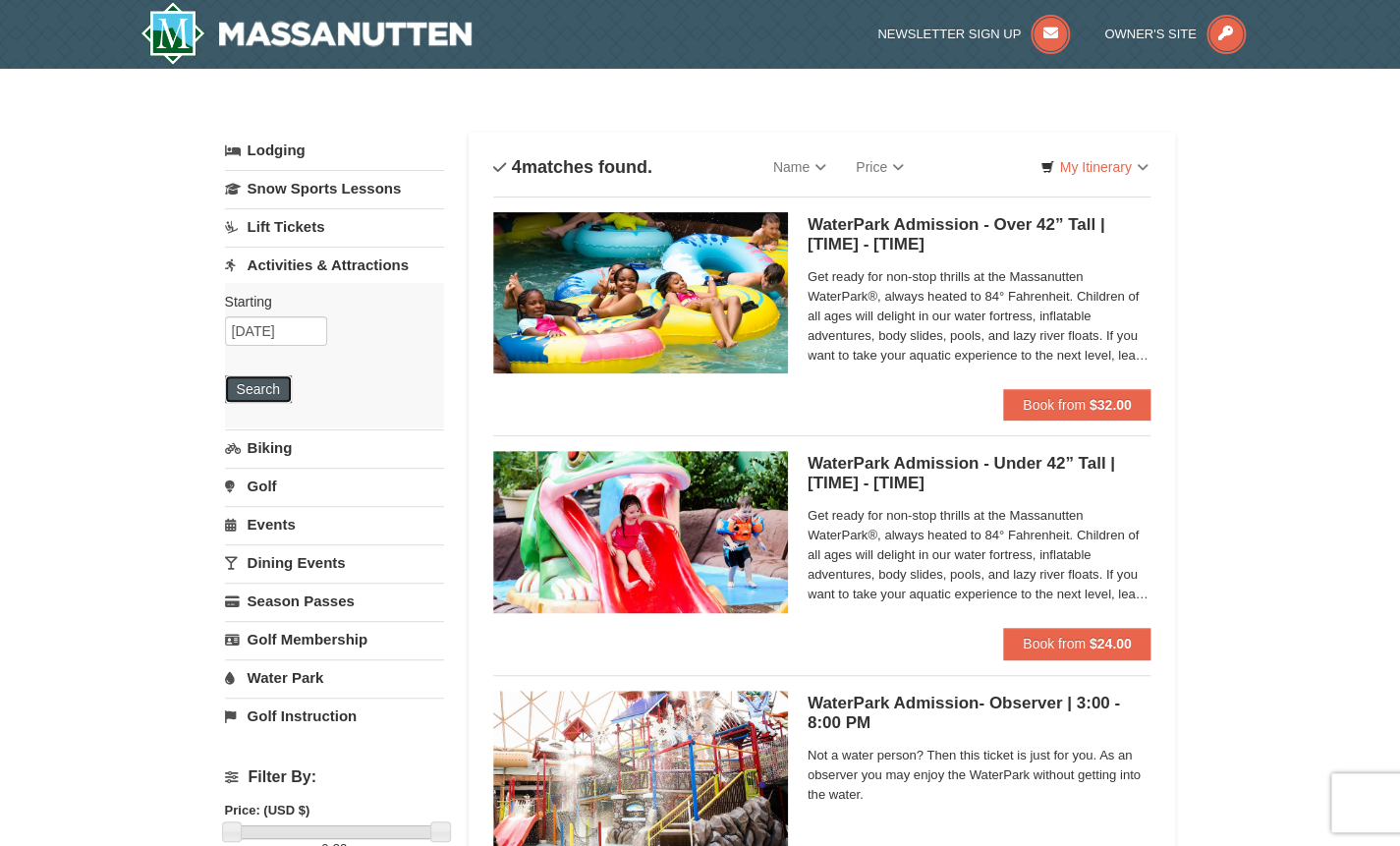 click on "Search" at bounding box center [258, 389] 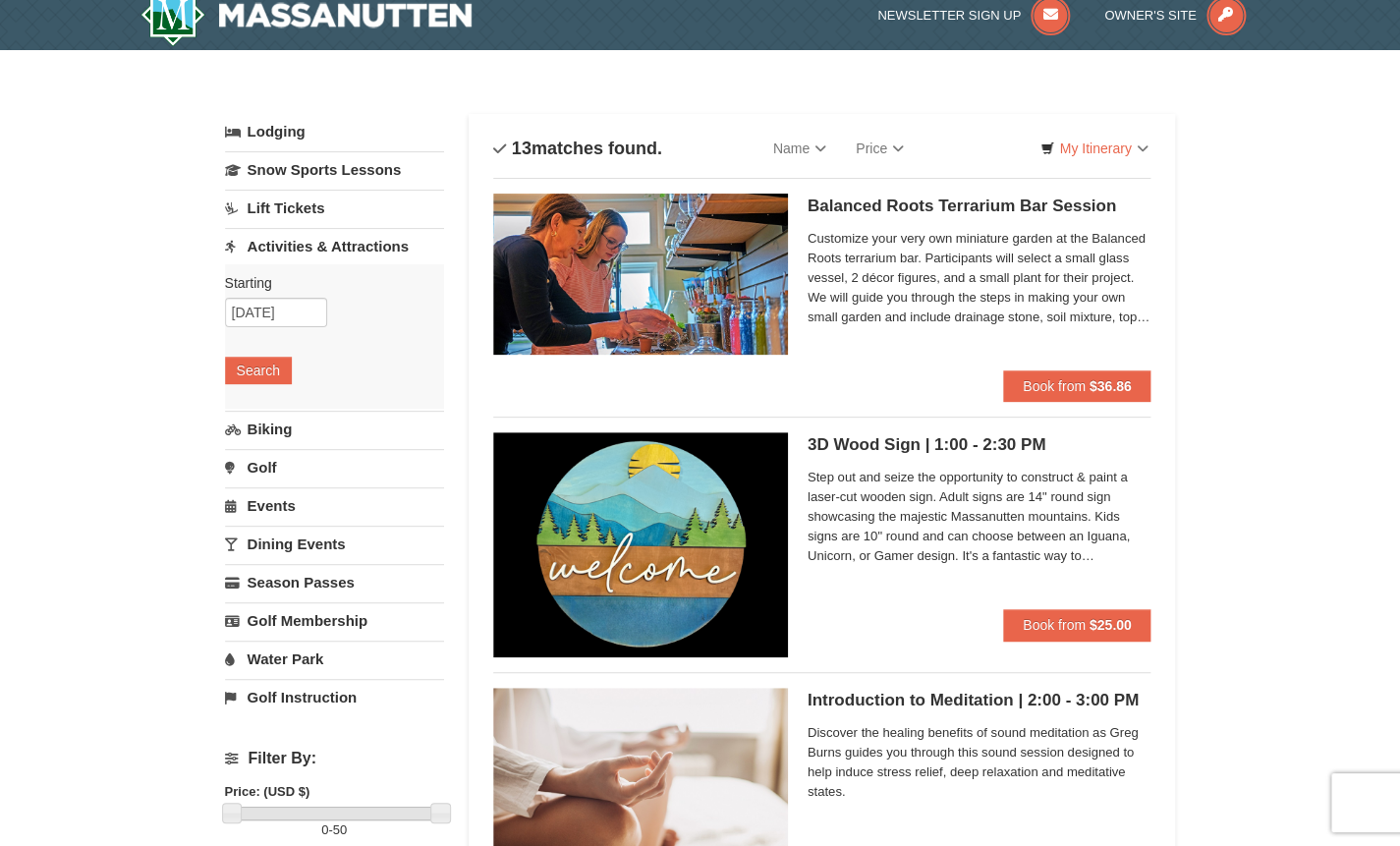 scroll, scrollTop: 0, scrollLeft: 0, axis: both 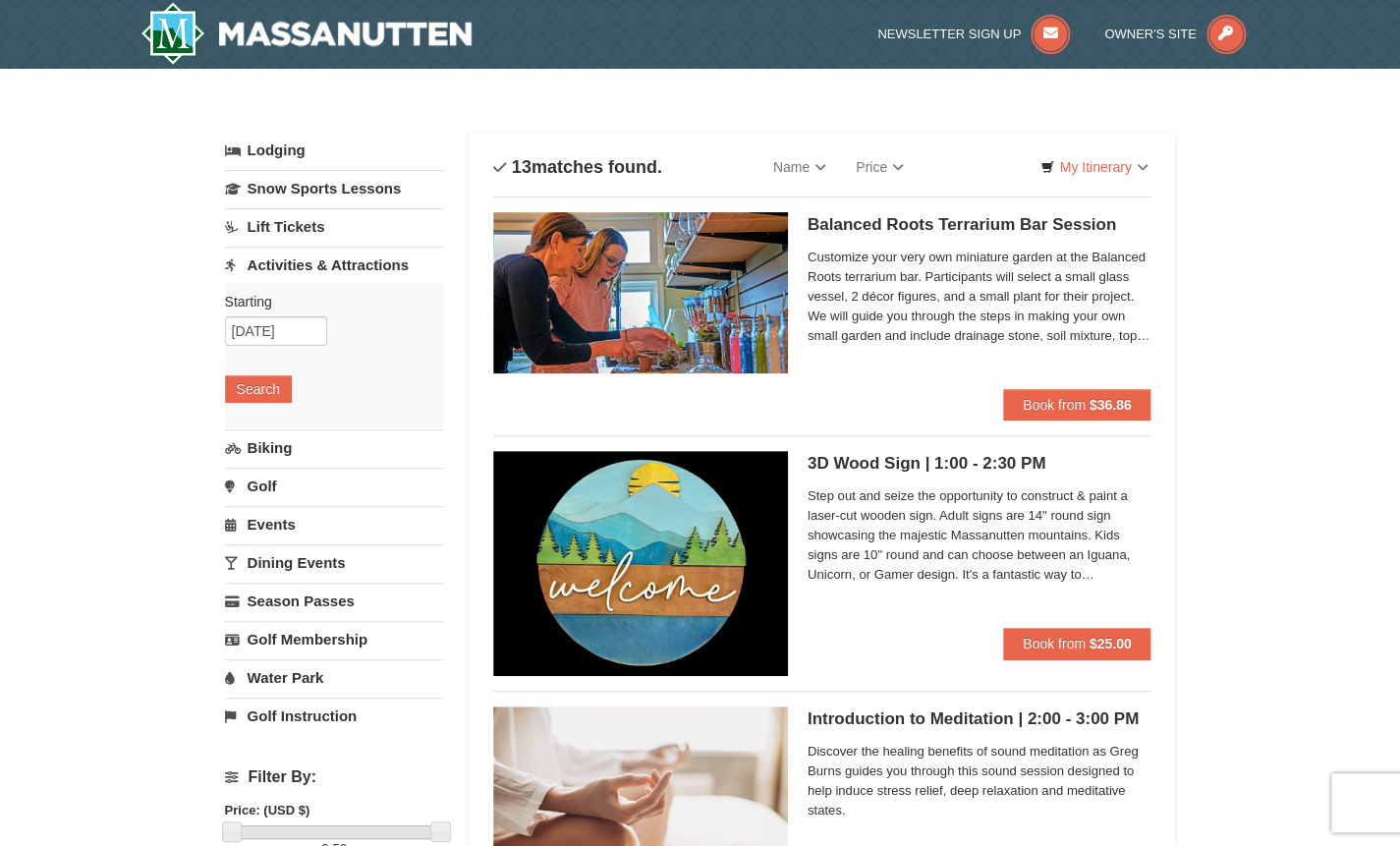 click on "Dining Events" at bounding box center [334, 562] 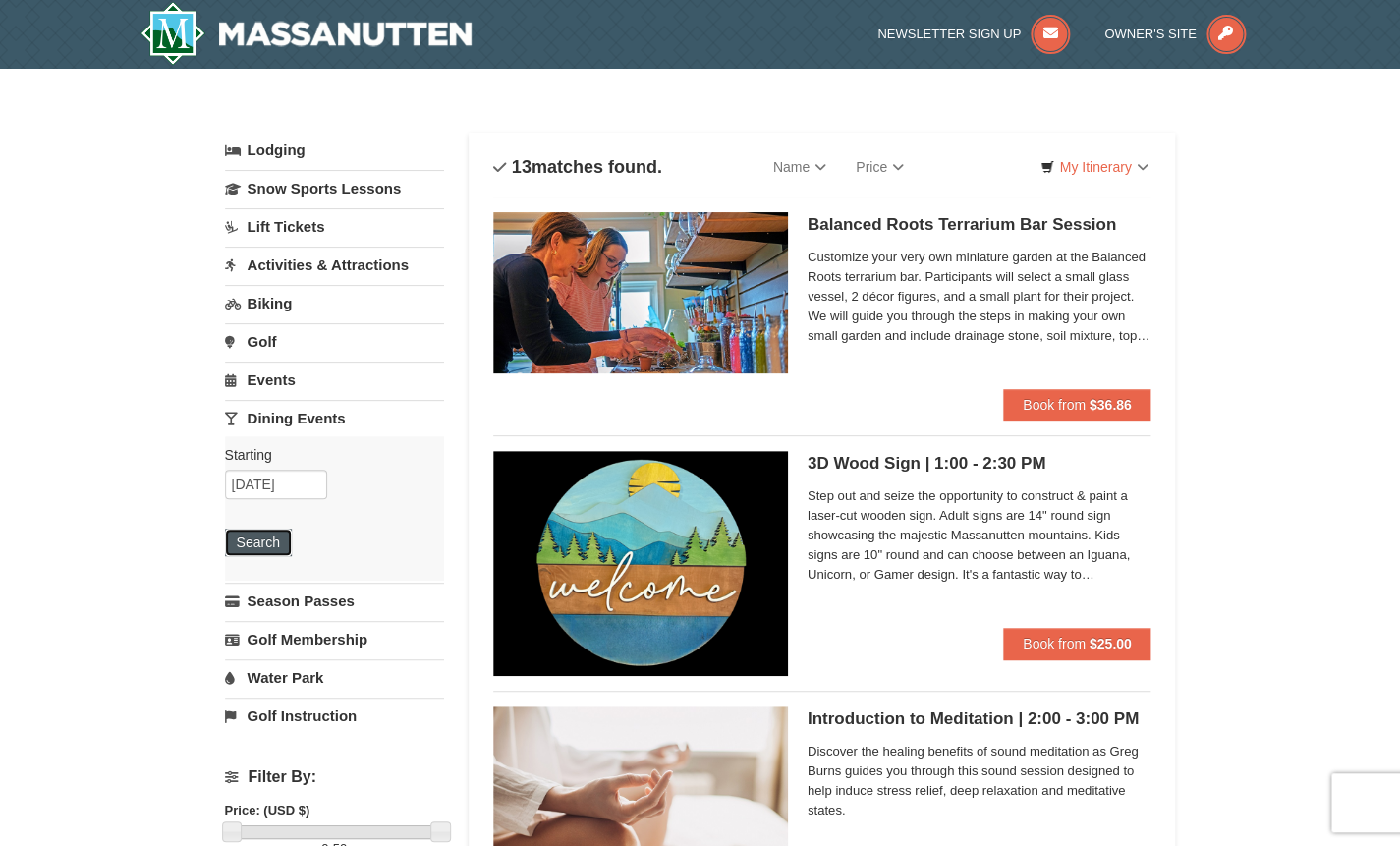 click on "Search" at bounding box center (258, 542) 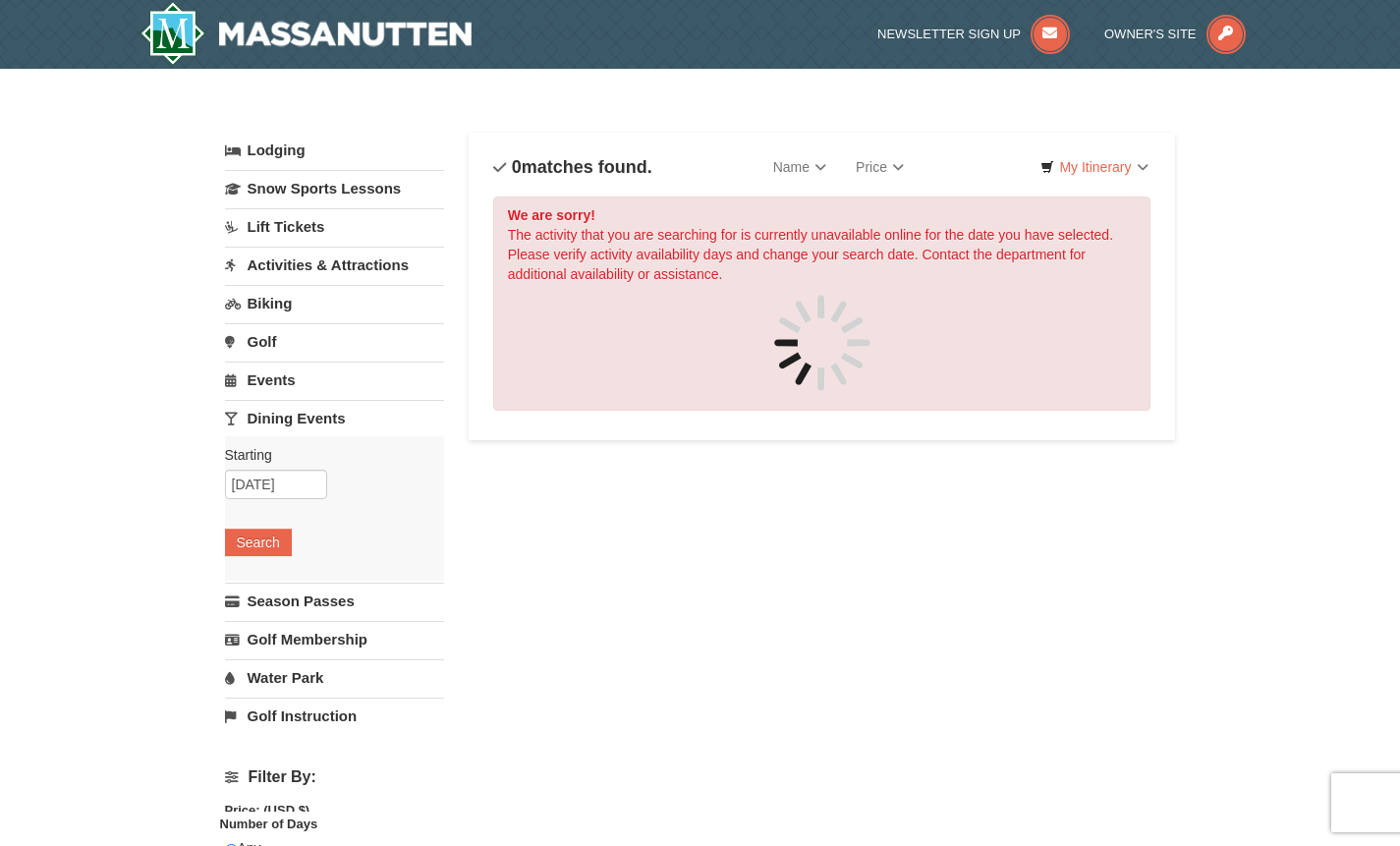 scroll, scrollTop: 0, scrollLeft: 0, axis: both 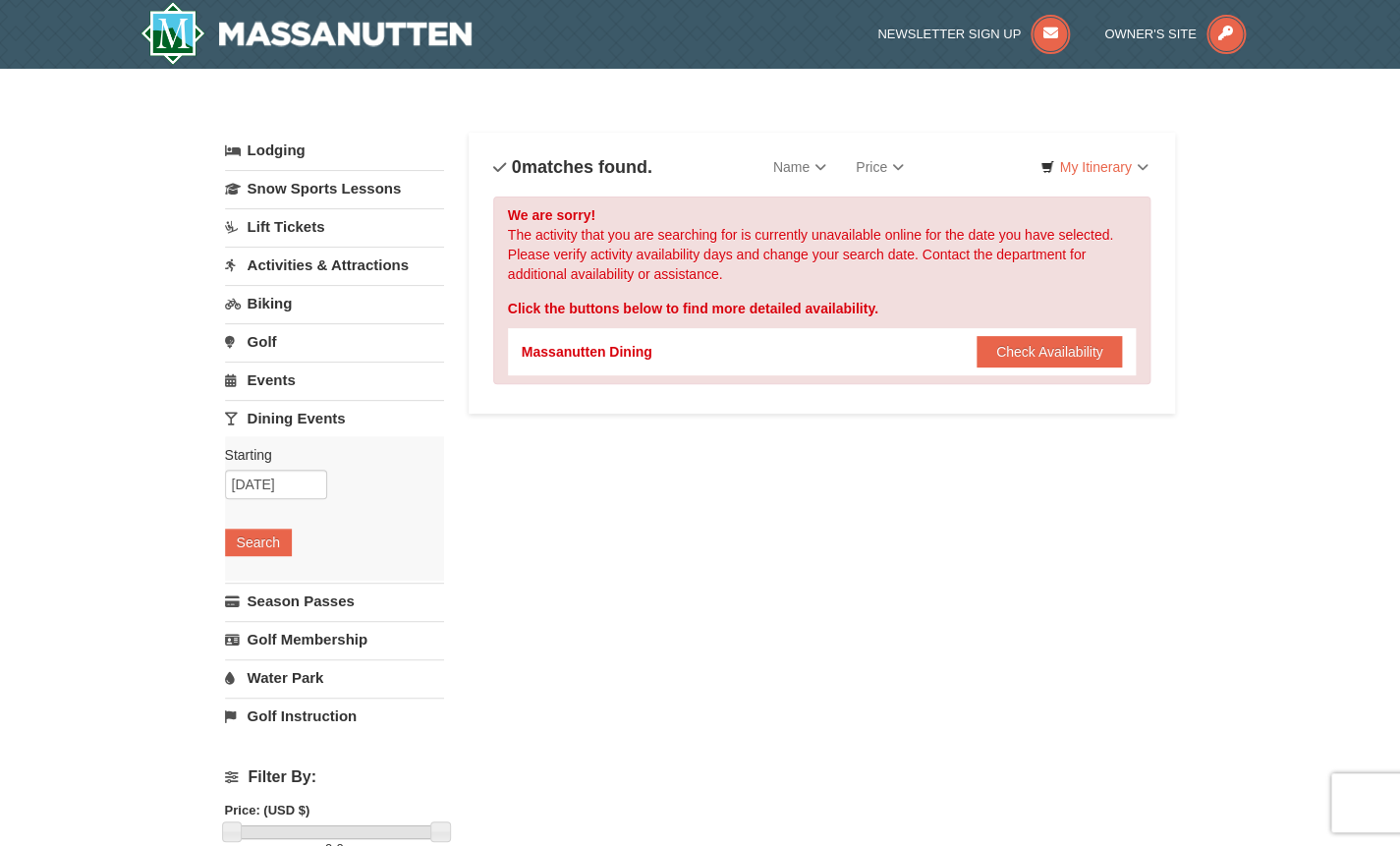 click on "Lift Tickets" at bounding box center [334, 226] 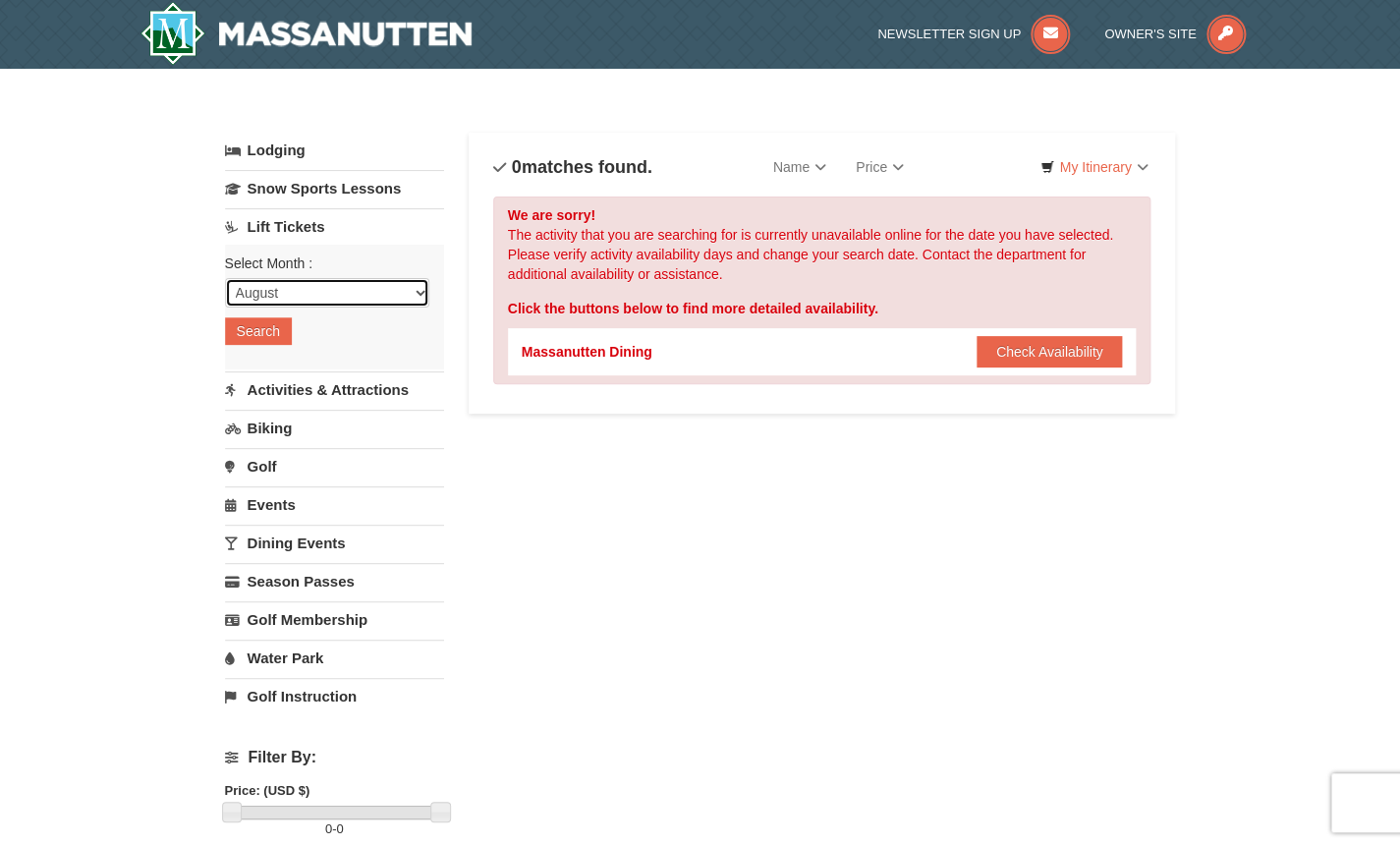 select on "9" 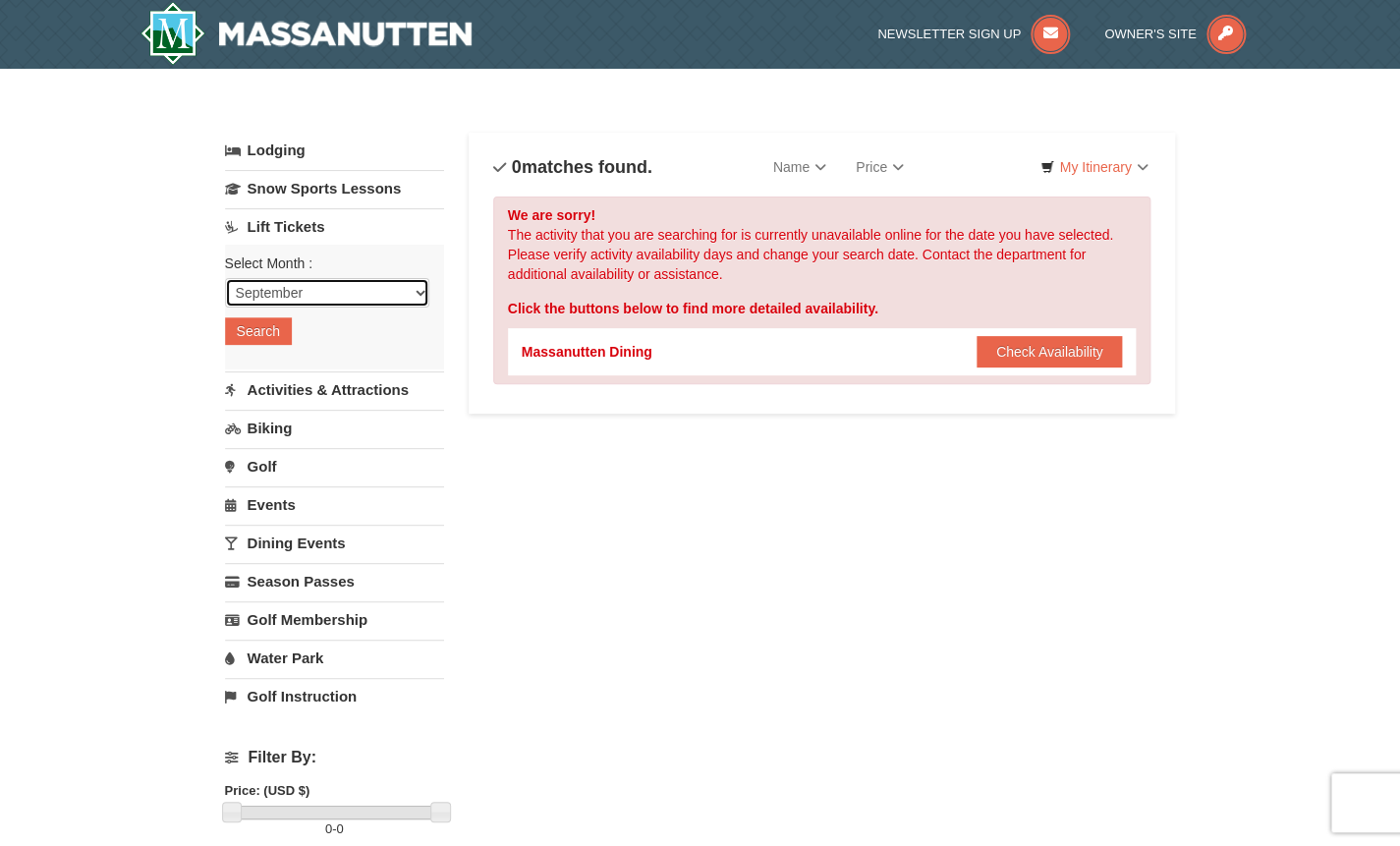 click on "September" at bounding box center (0, 0) 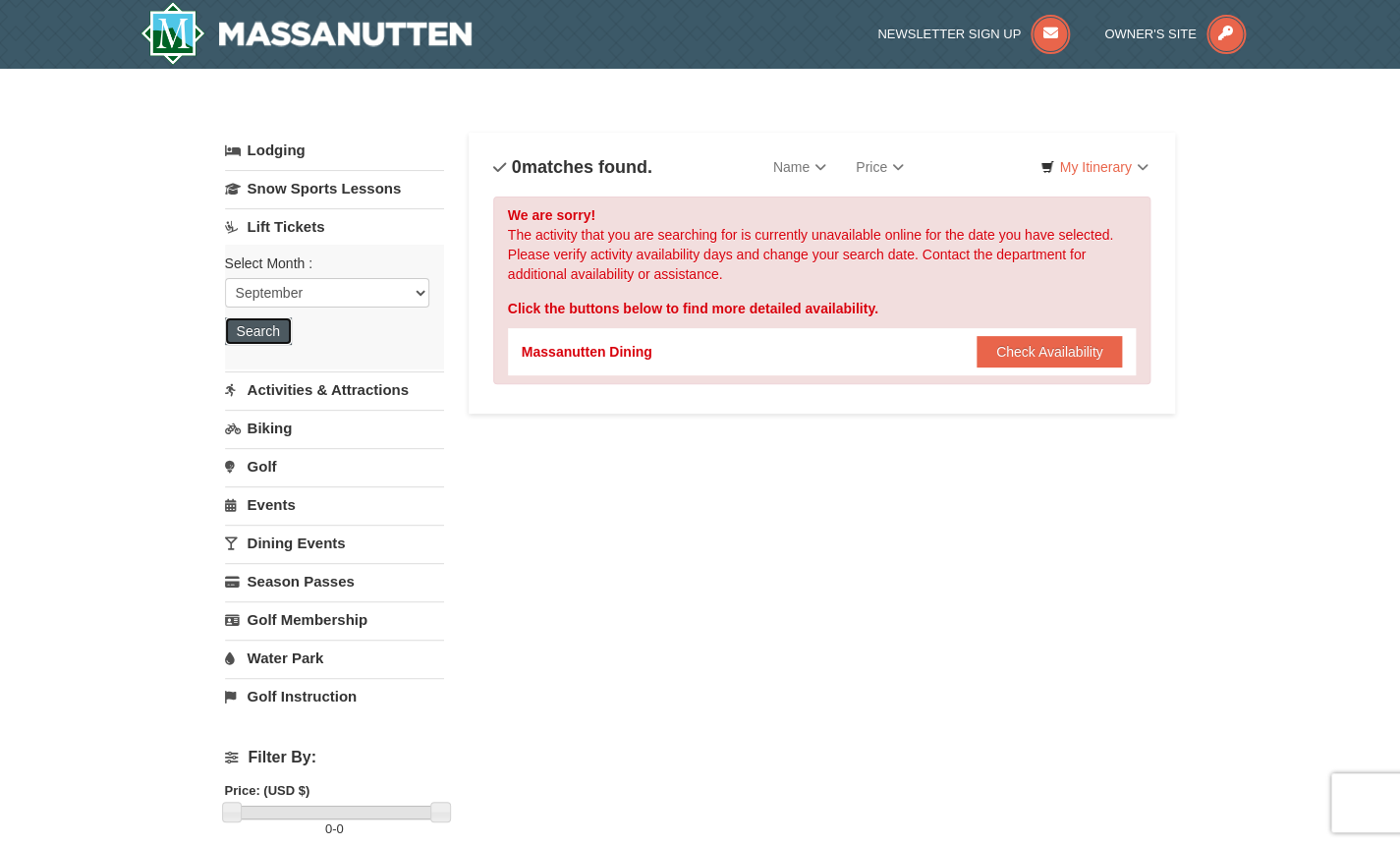 click on "Search" at bounding box center [258, 331] 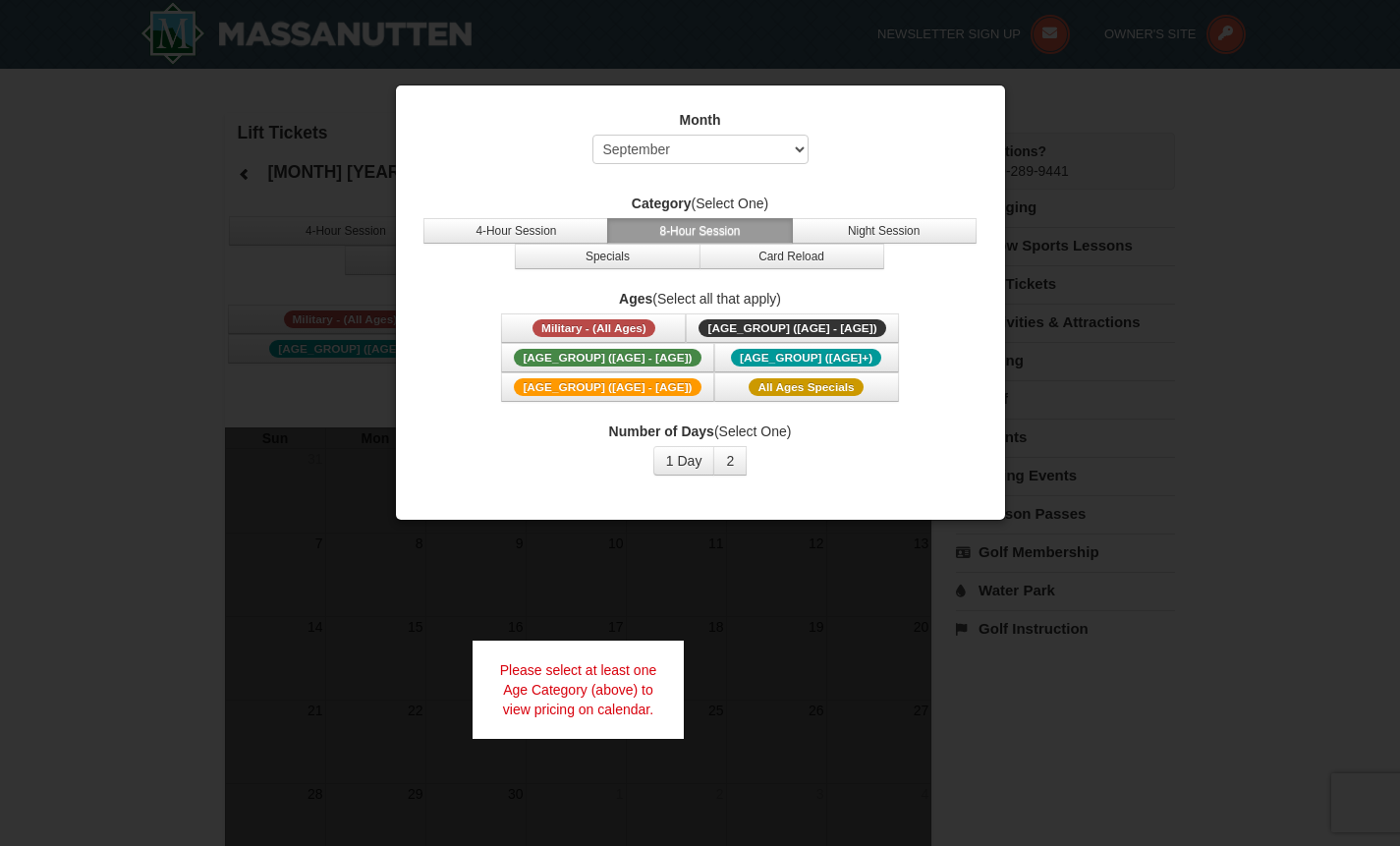 select on "9" 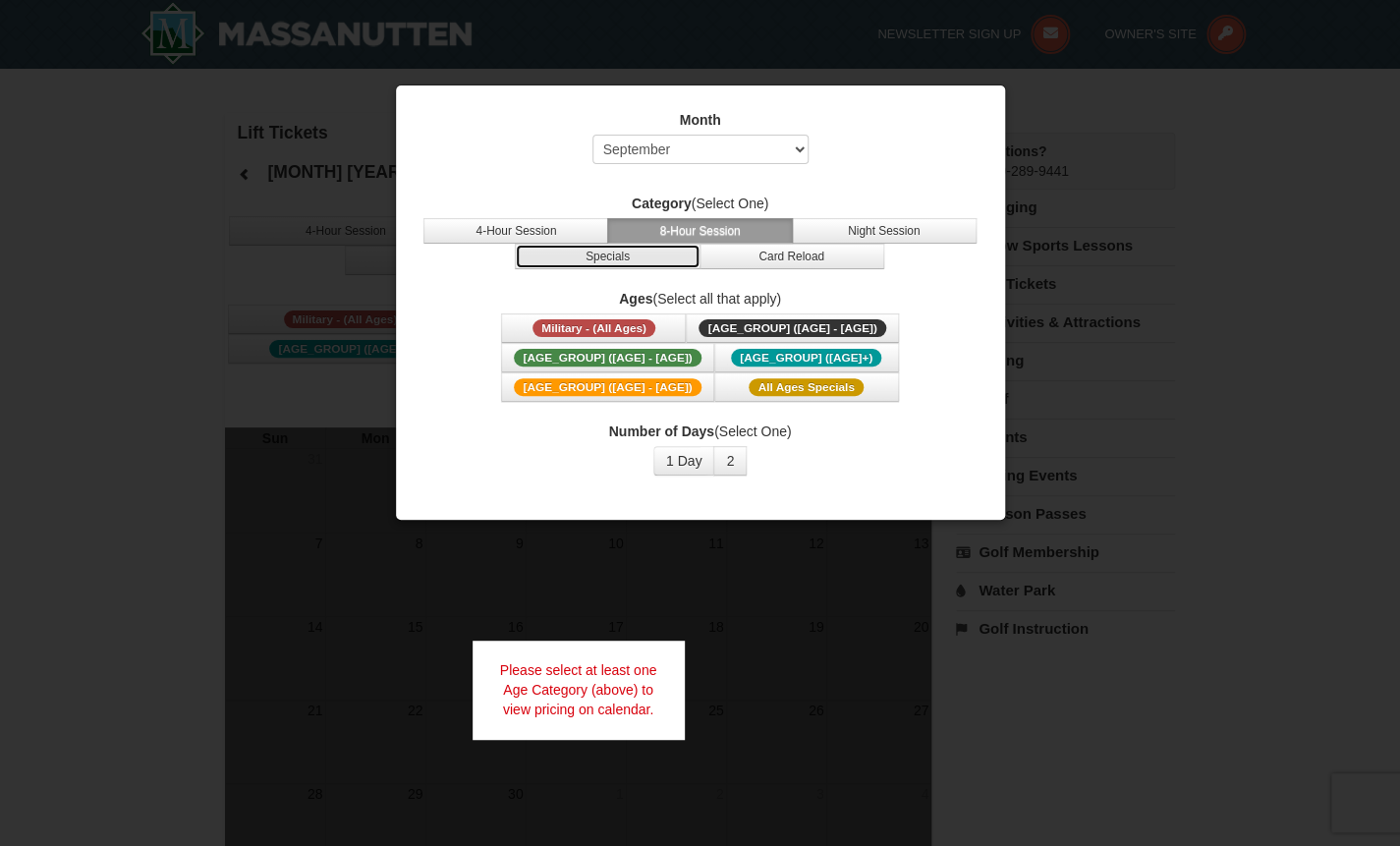 click on "Specials" at bounding box center [607, 256] 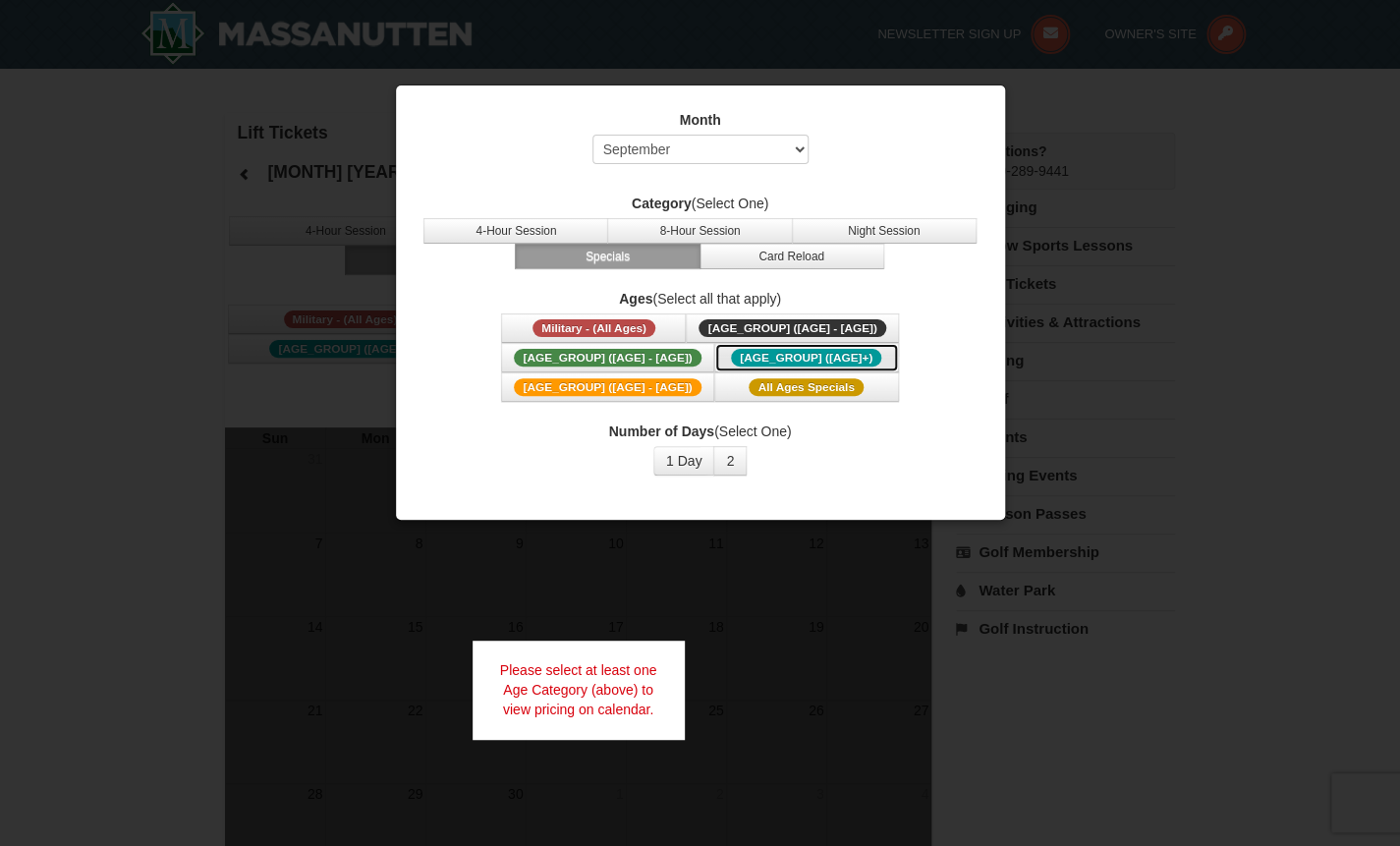 click on "Senior (62+)" at bounding box center [807, 358] 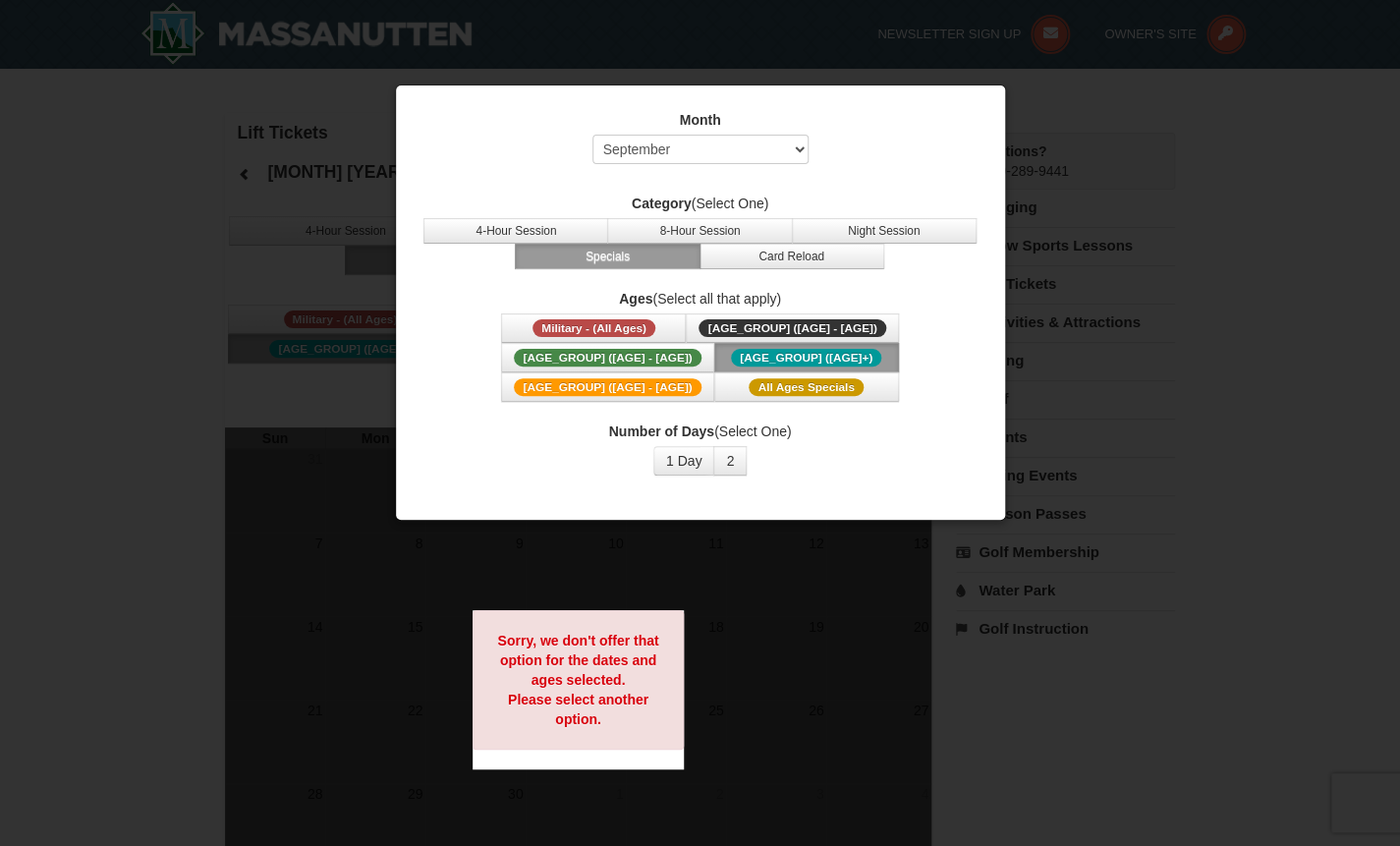 click at bounding box center [700, 423] 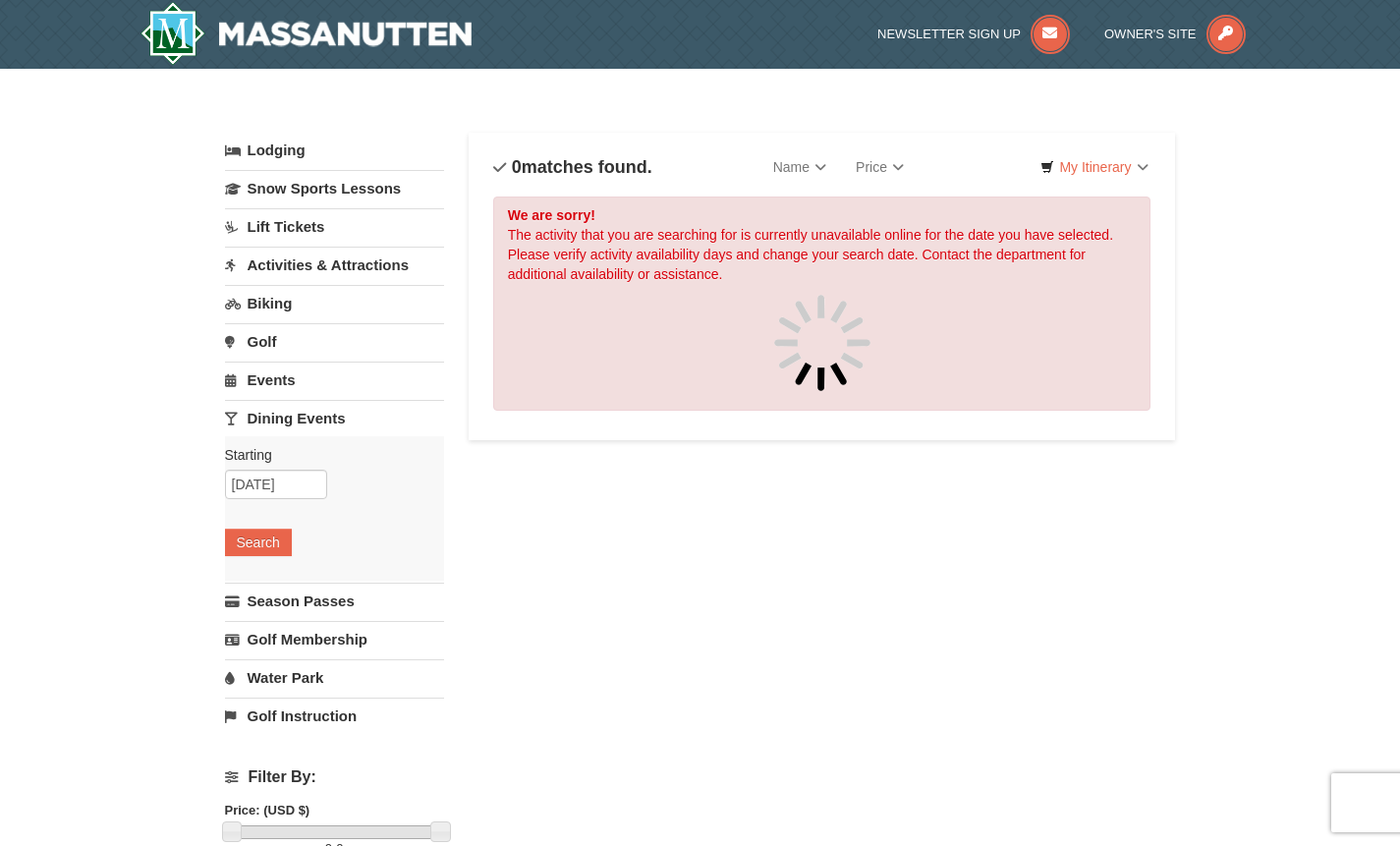 scroll, scrollTop: 0, scrollLeft: 0, axis: both 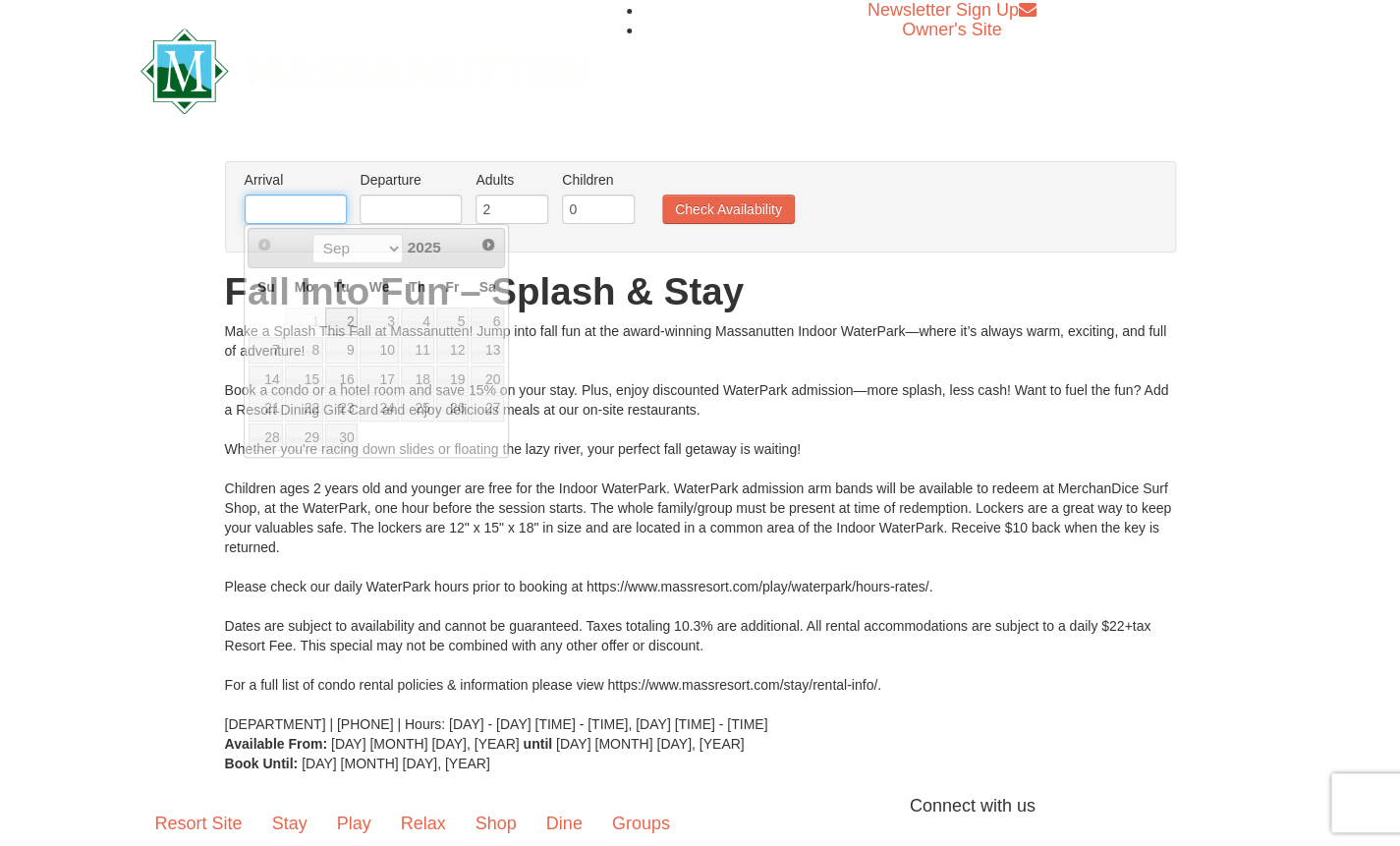 click at bounding box center [296, 209] 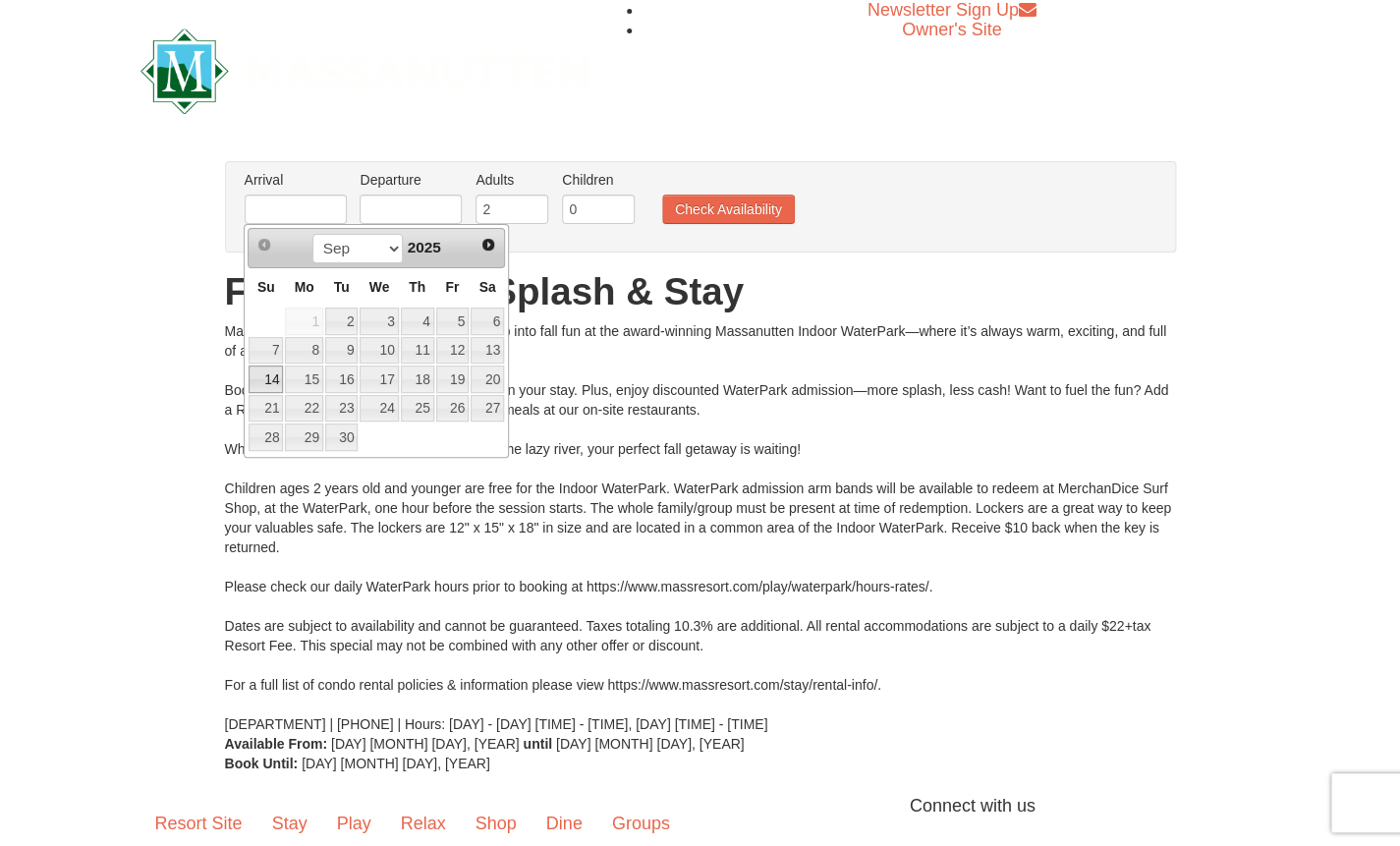 click on "14" at bounding box center (265, 379) 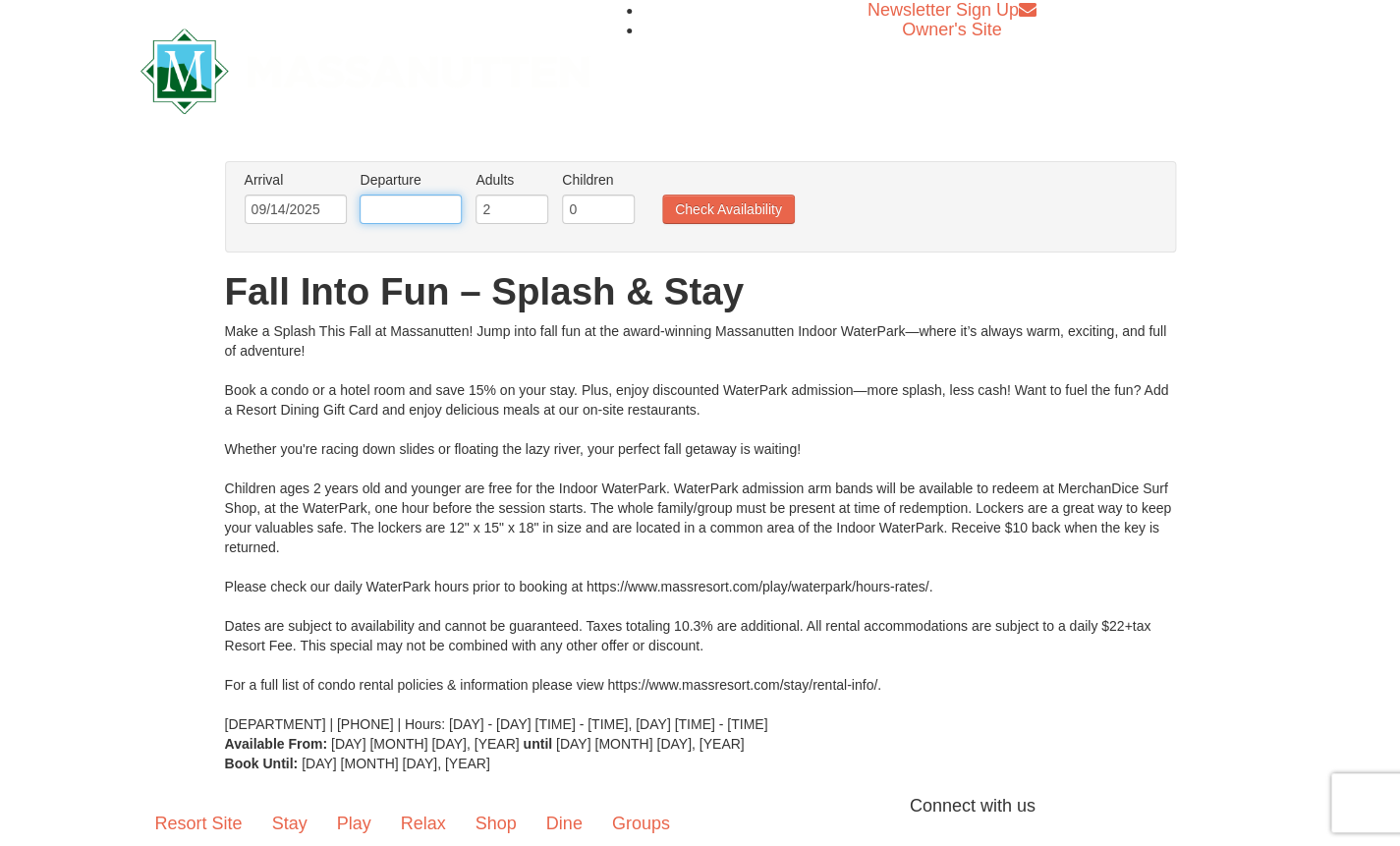 click at bounding box center (411, 209) 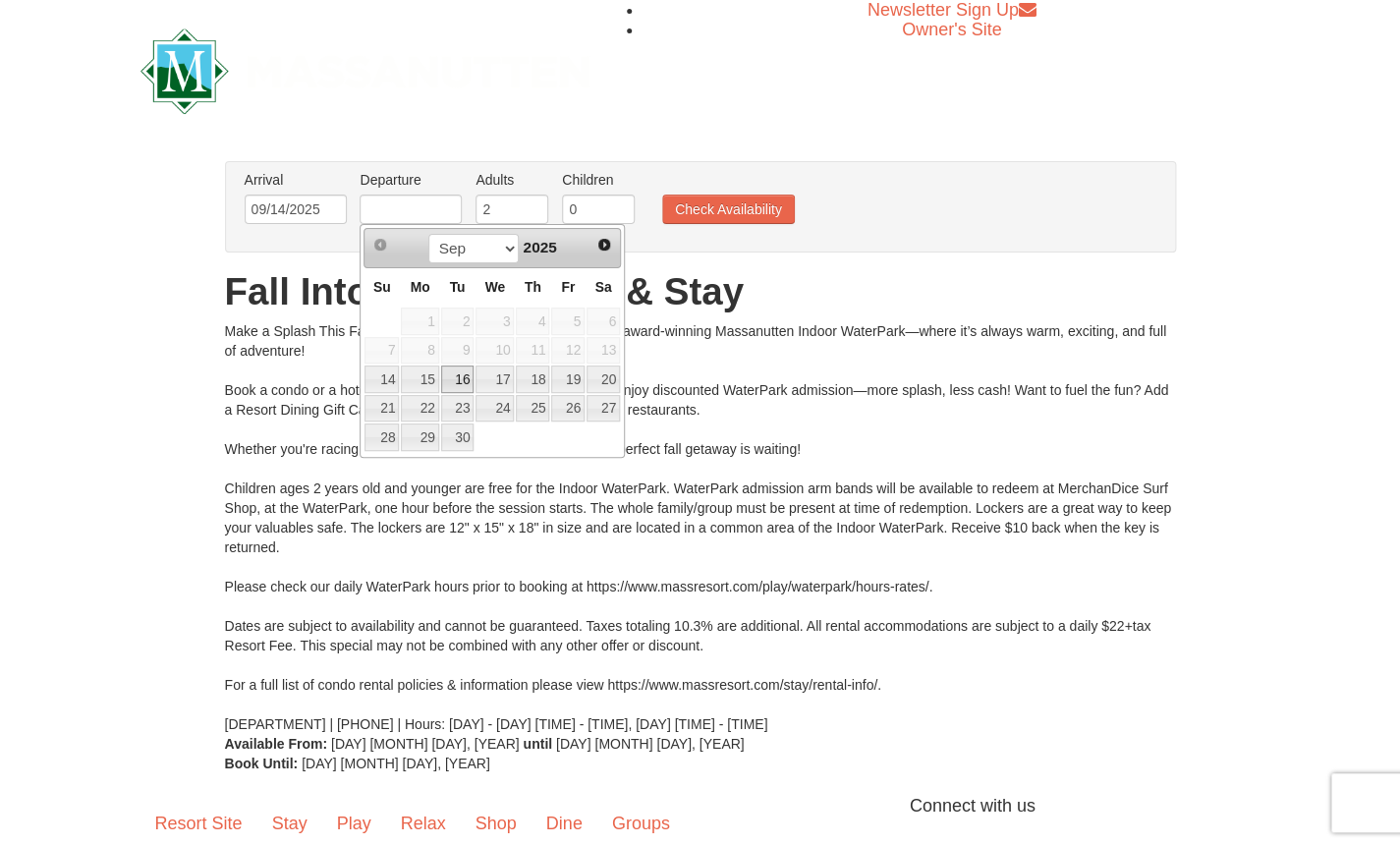 click on "16" at bounding box center [458, 379] 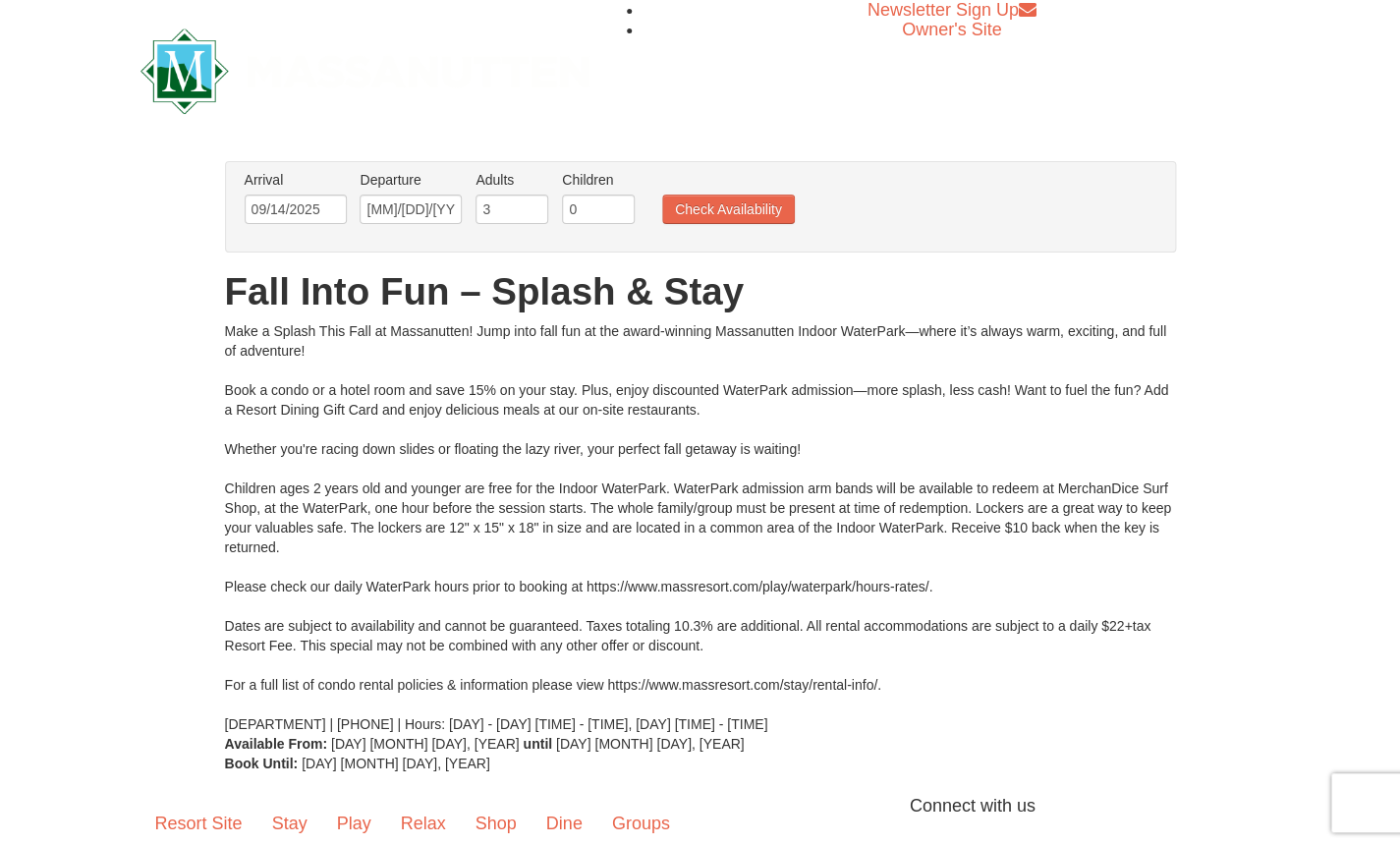 click on "3" at bounding box center [512, 209] 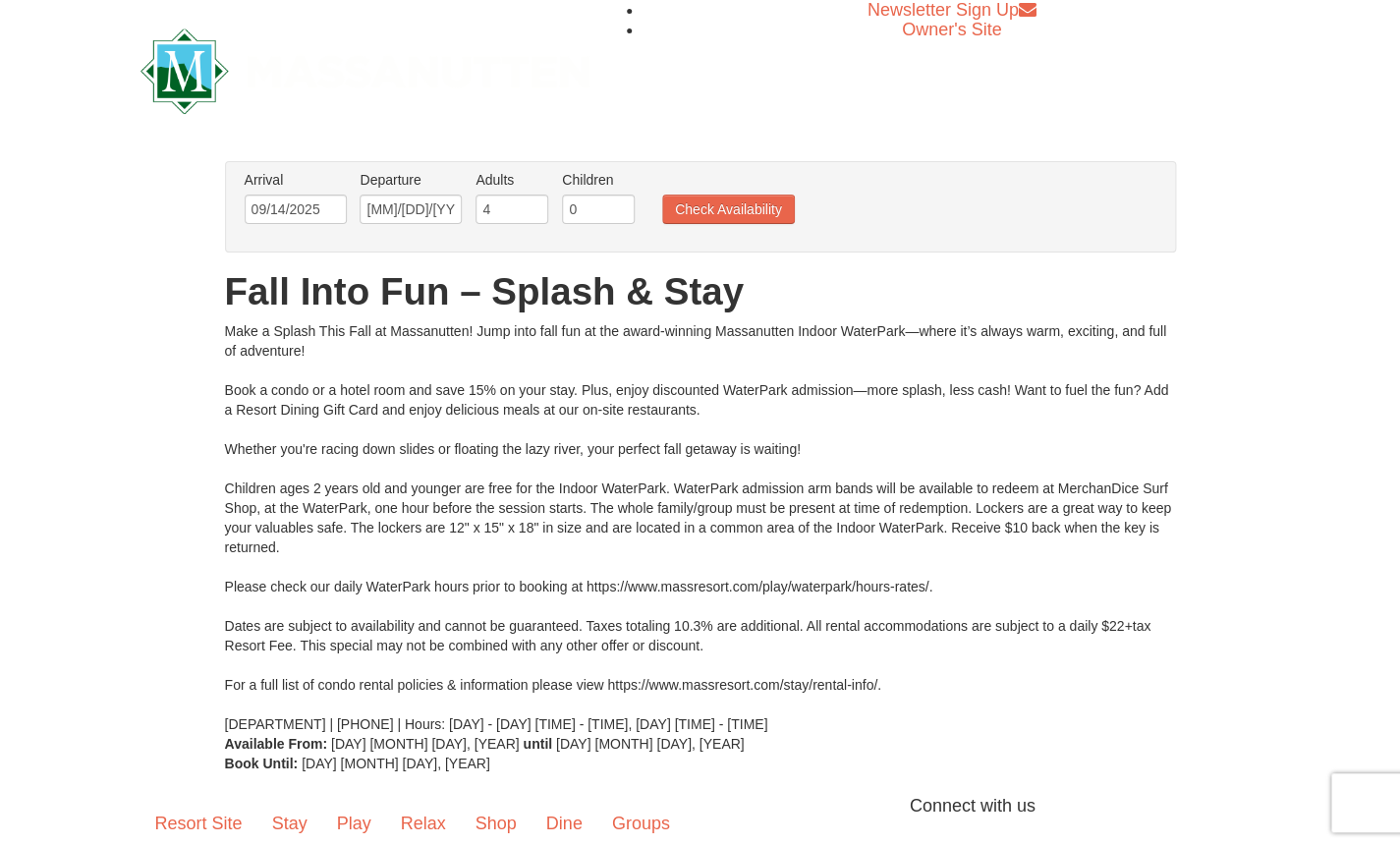 type on "4" 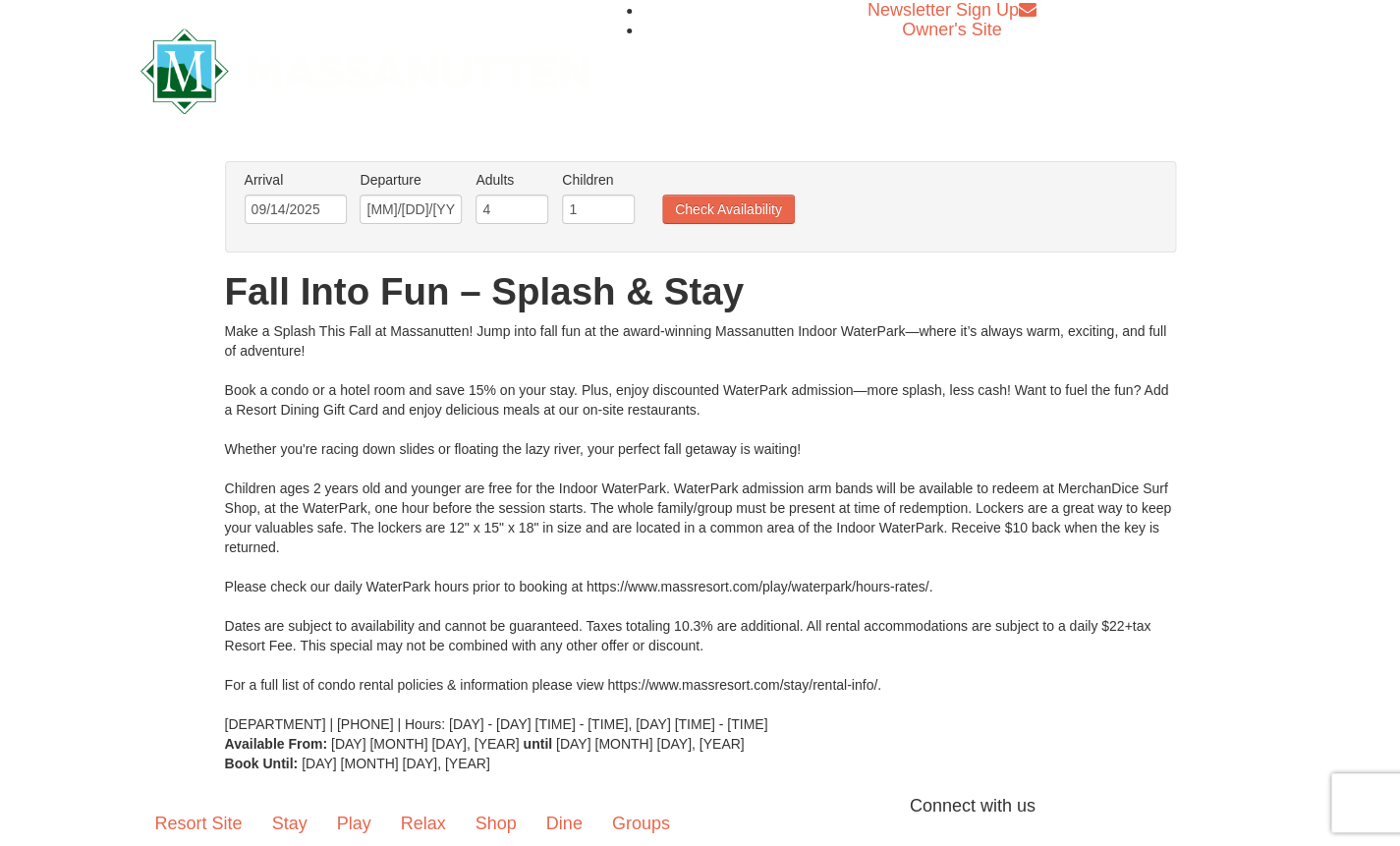 type on "1" 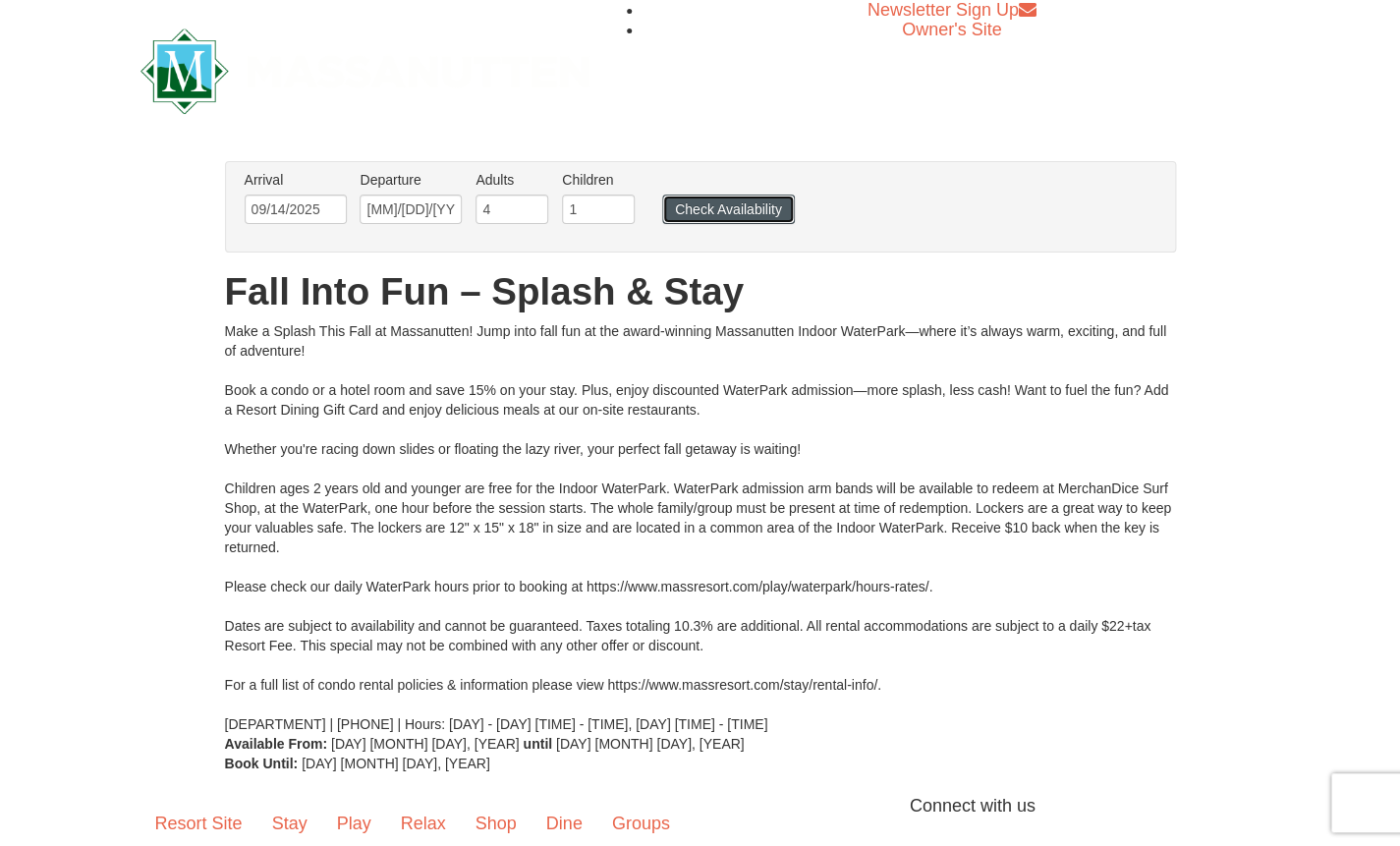 click on "Check Availability" at bounding box center [728, 209] 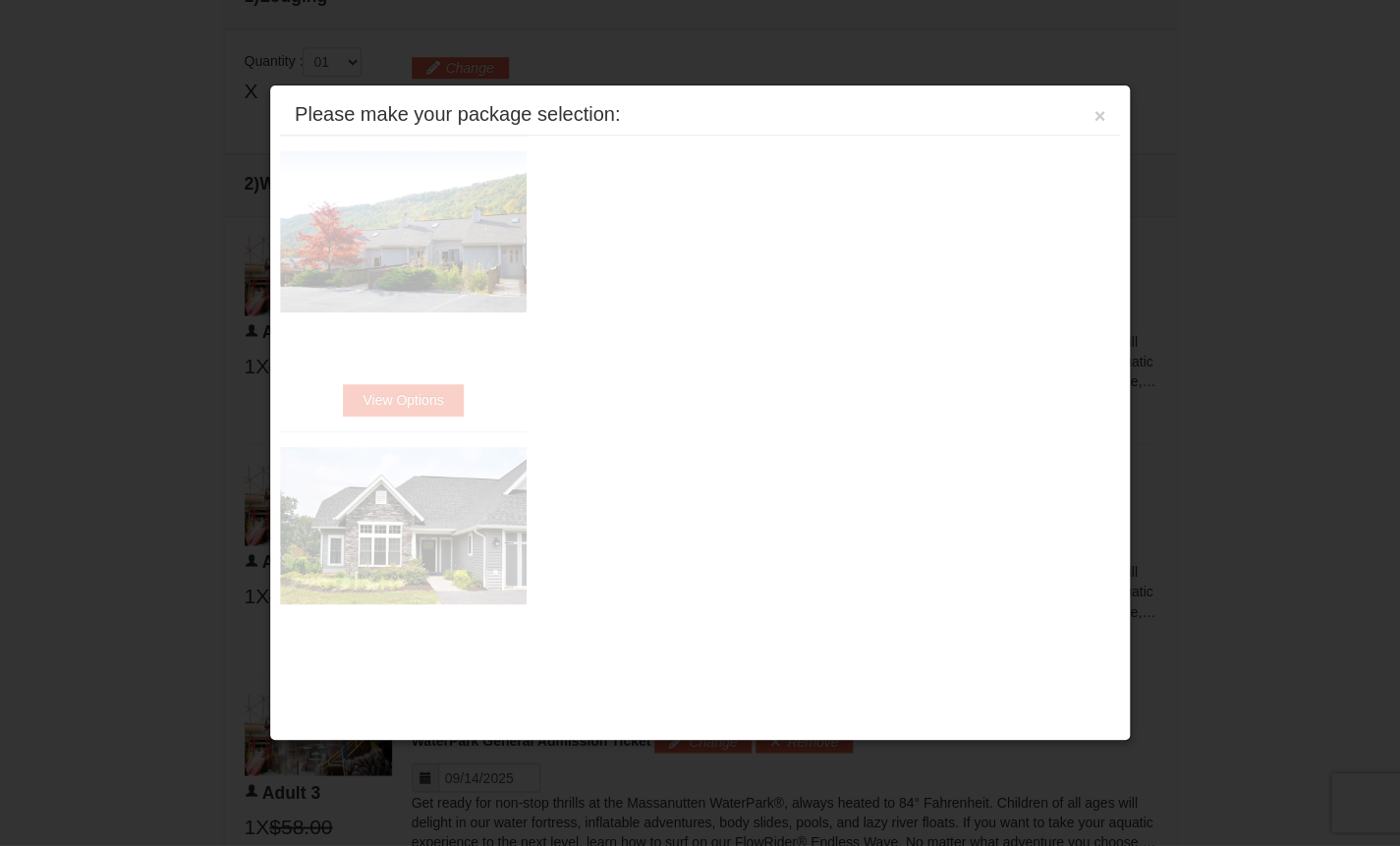 scroll, scrollTop: 836, scrollLeft: 0, axis: vertical 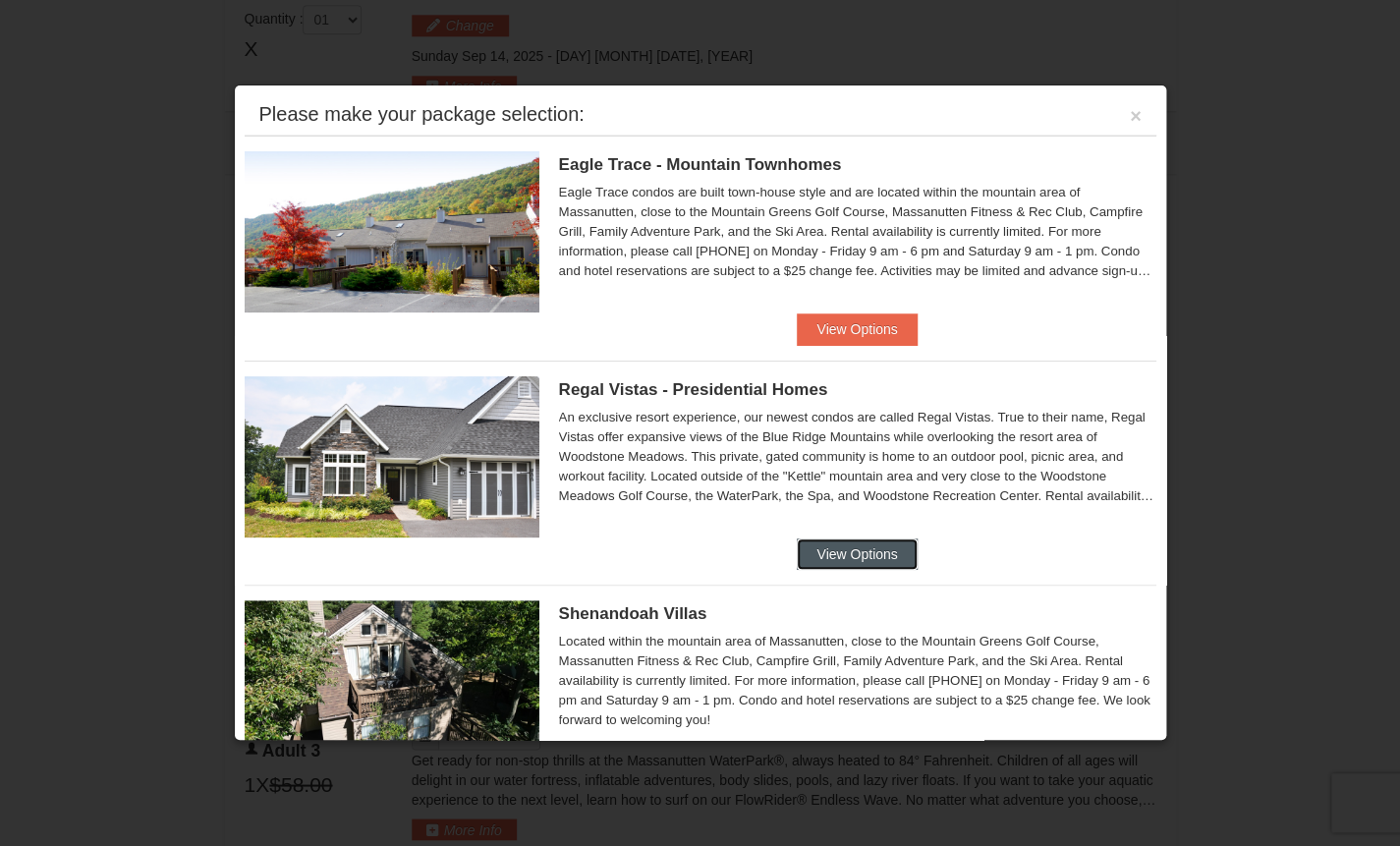 click on "View Options" at bounding box center [857, 554] 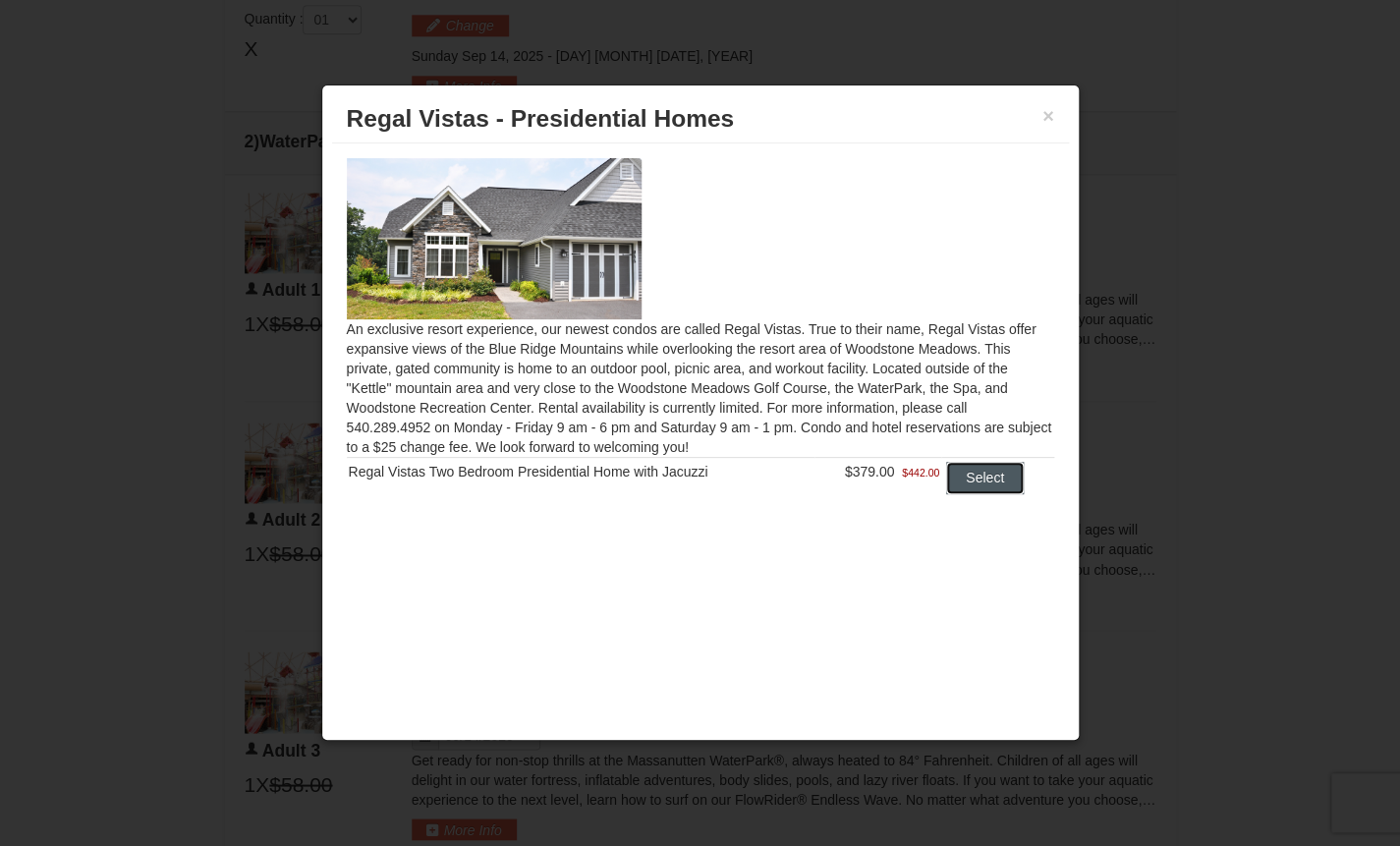 click on "Select" at bounding box center (984, 478) 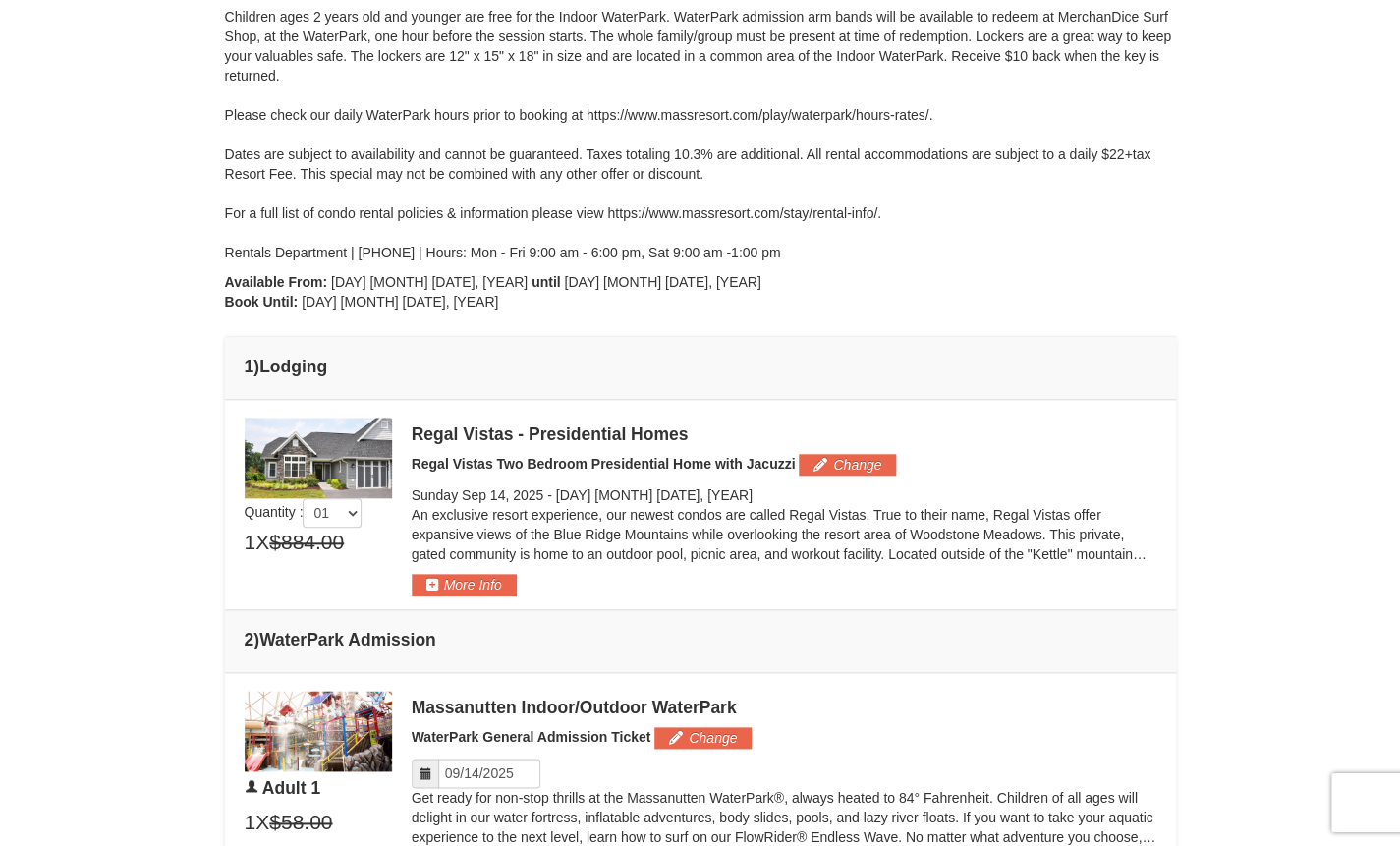 scroll, scrollTop: 425, scrollLeft: 0, axis: vertical 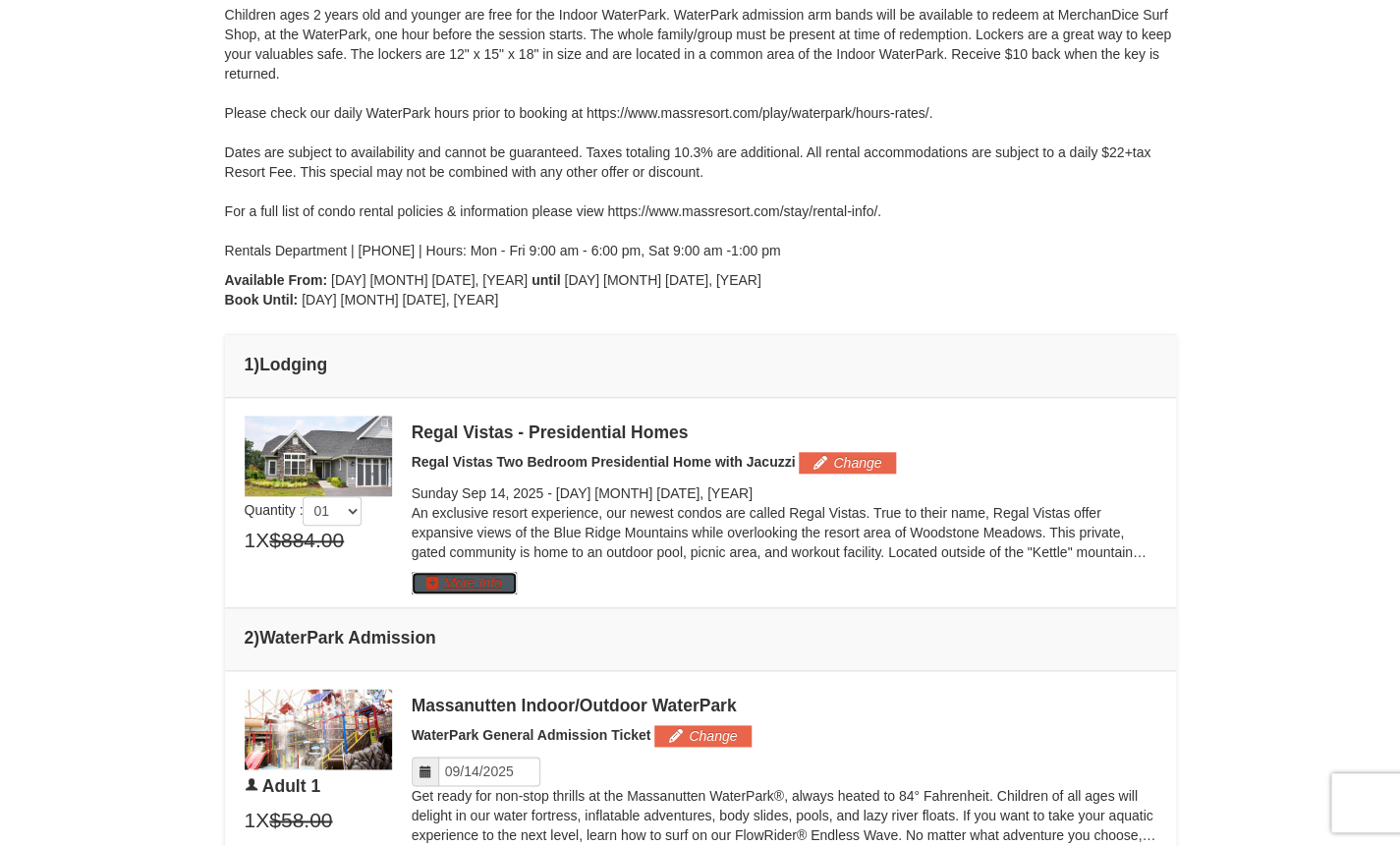 click on "More Info" at bounding box center (464, 583) 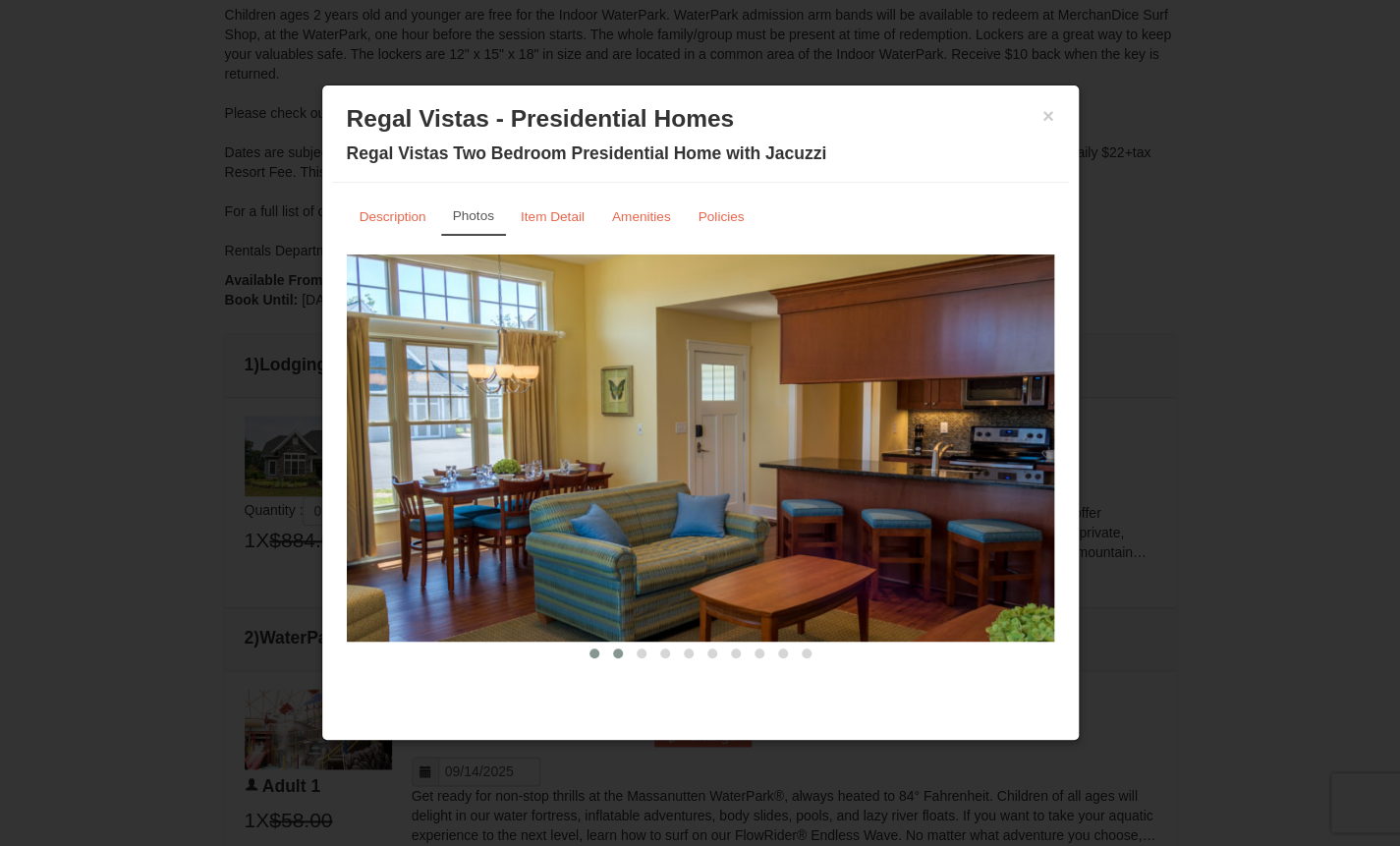 click at bounding box center (618, 653) 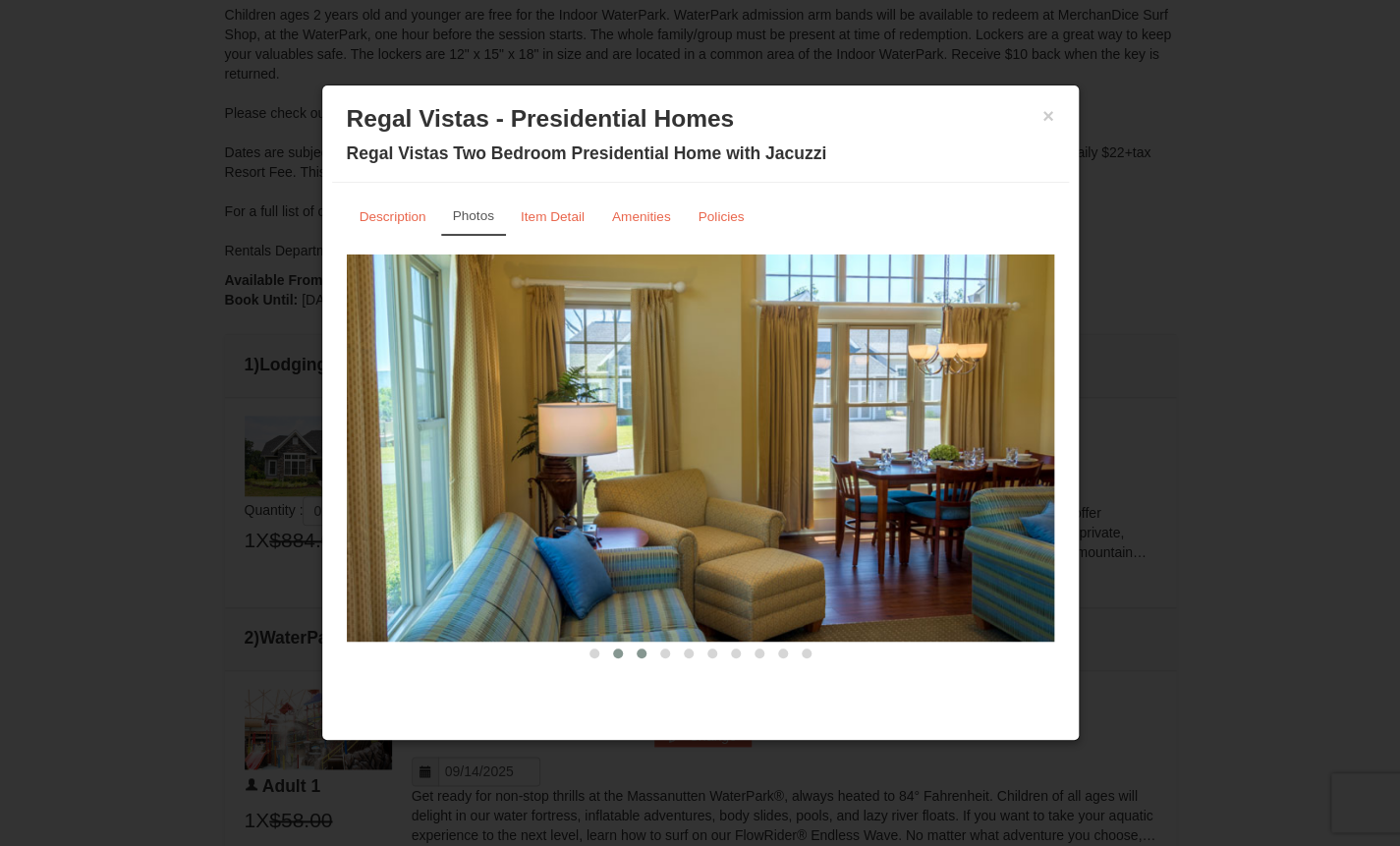 click at bounding box center (642, 653) 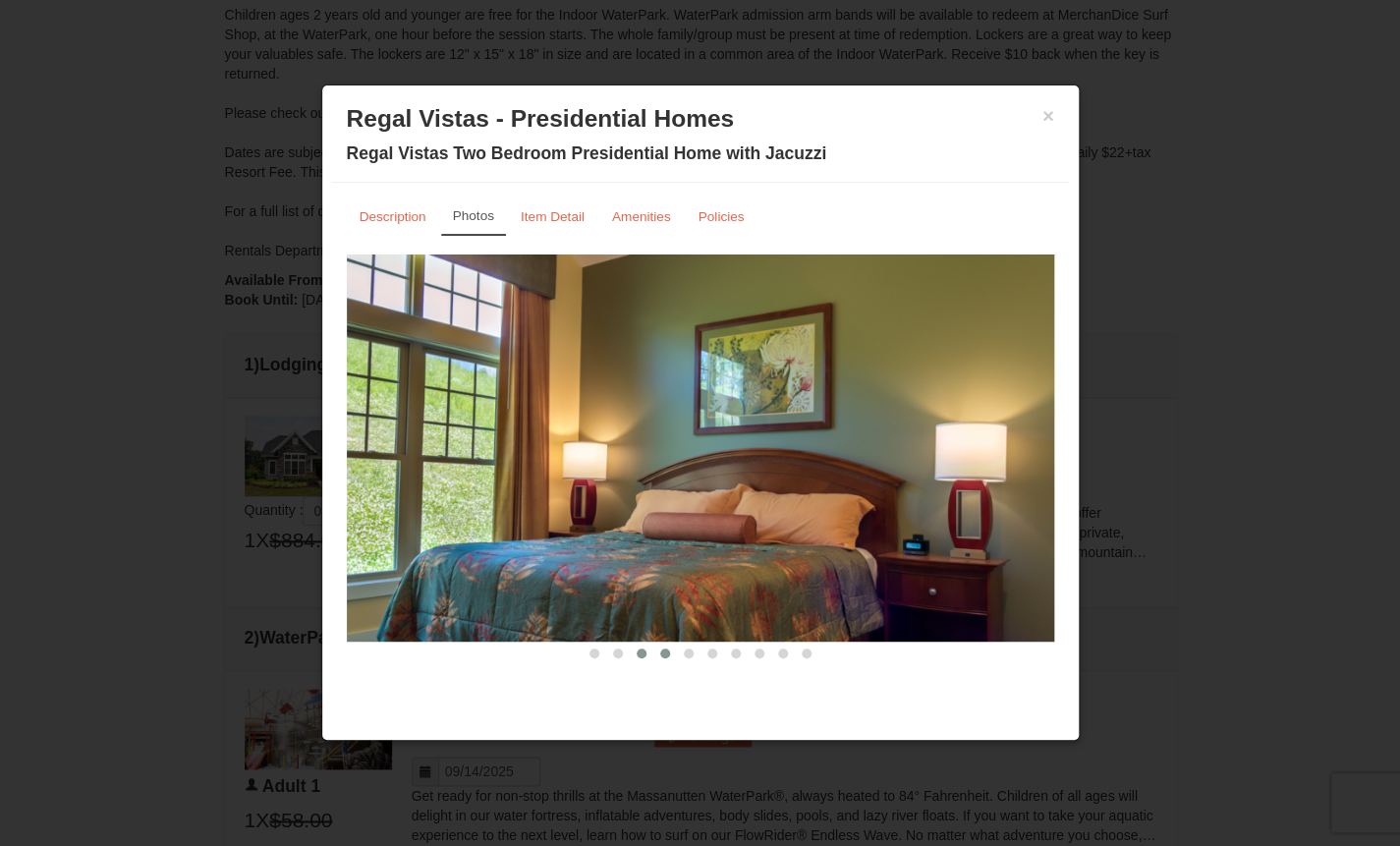 click at bounding box center (665, 653) 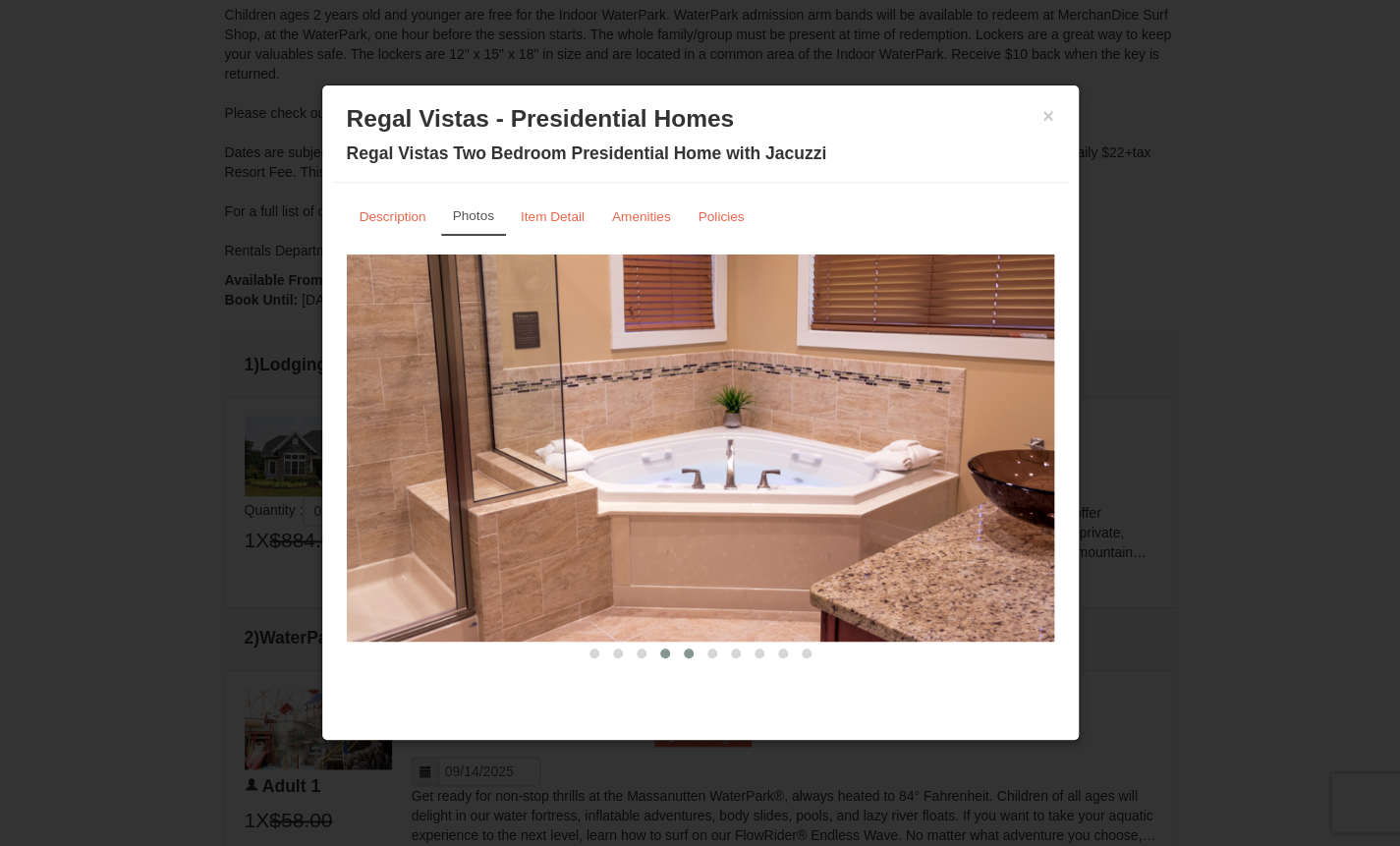 click at bounding box center (689, 653) 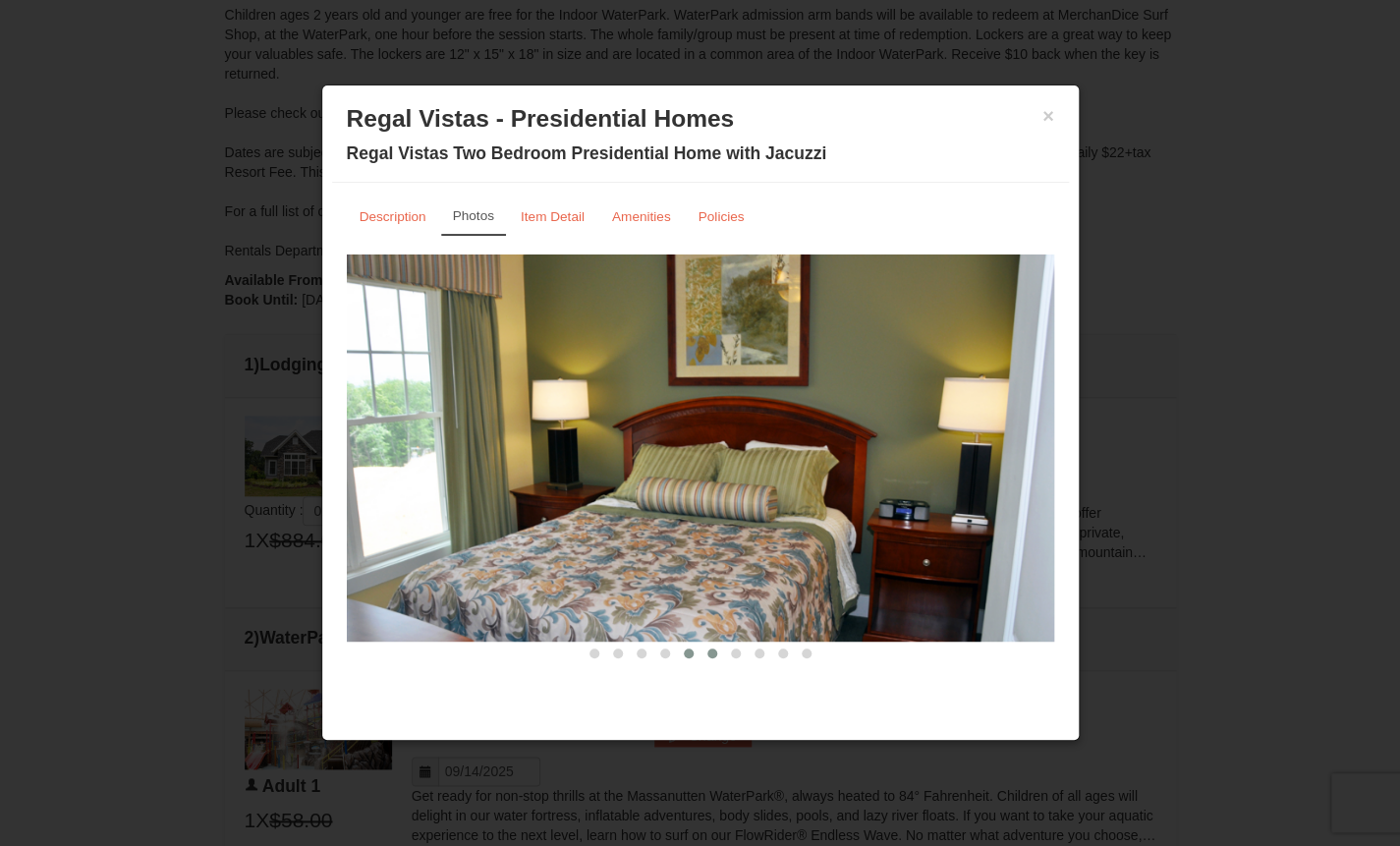click at bounding box center (712, 653) 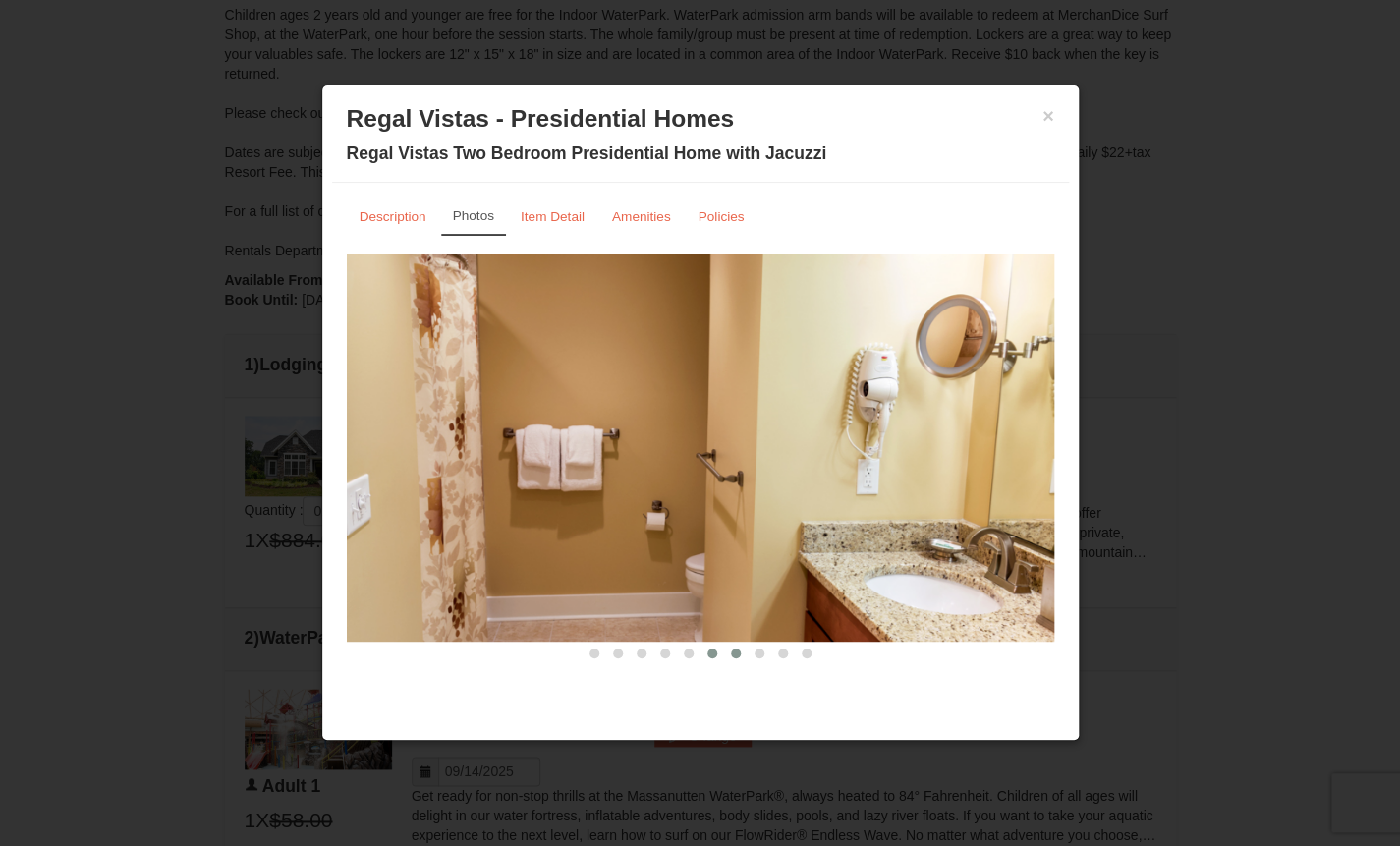 click at bounding box center [736, 653] 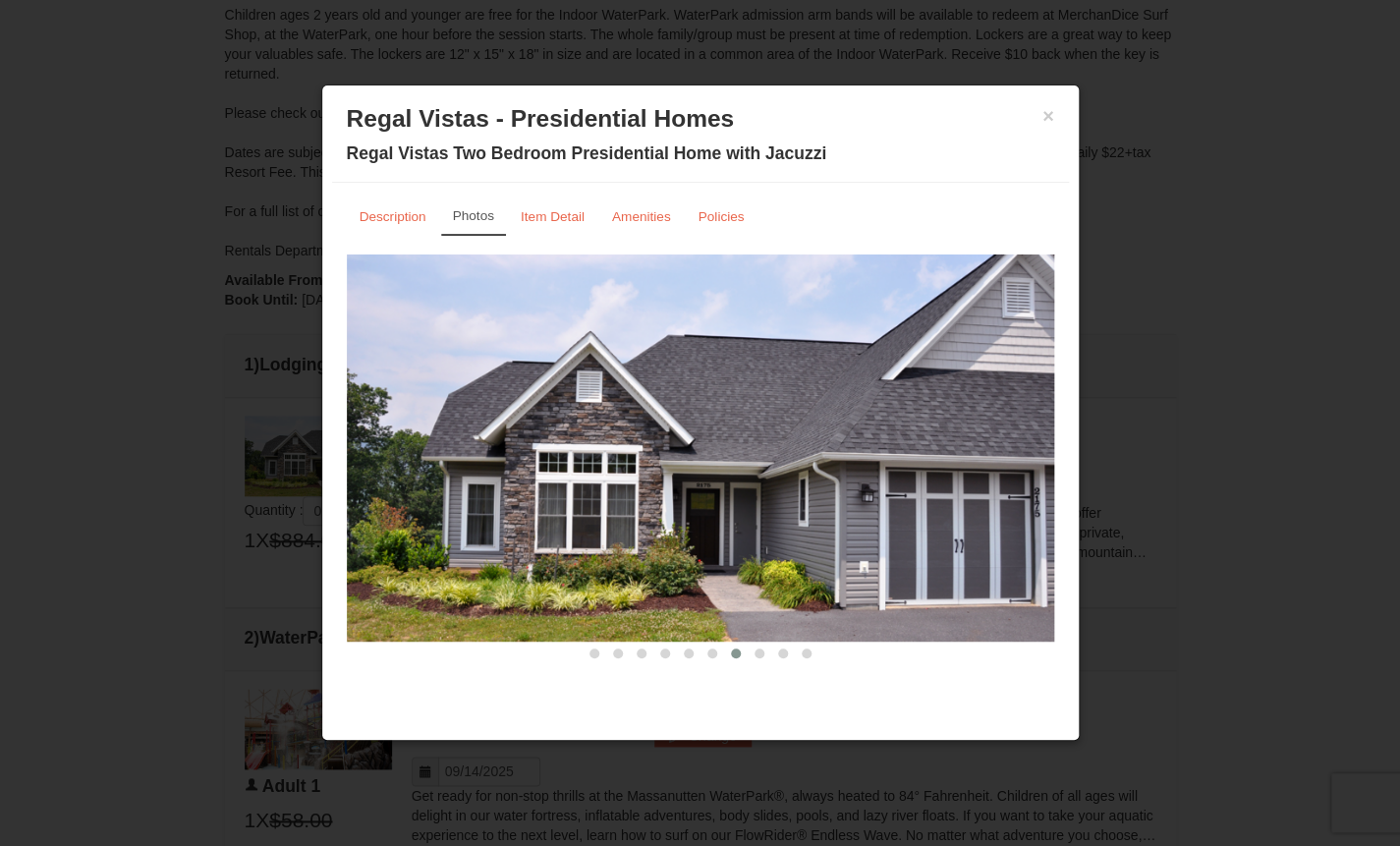 click at bounding box center [736, 653] 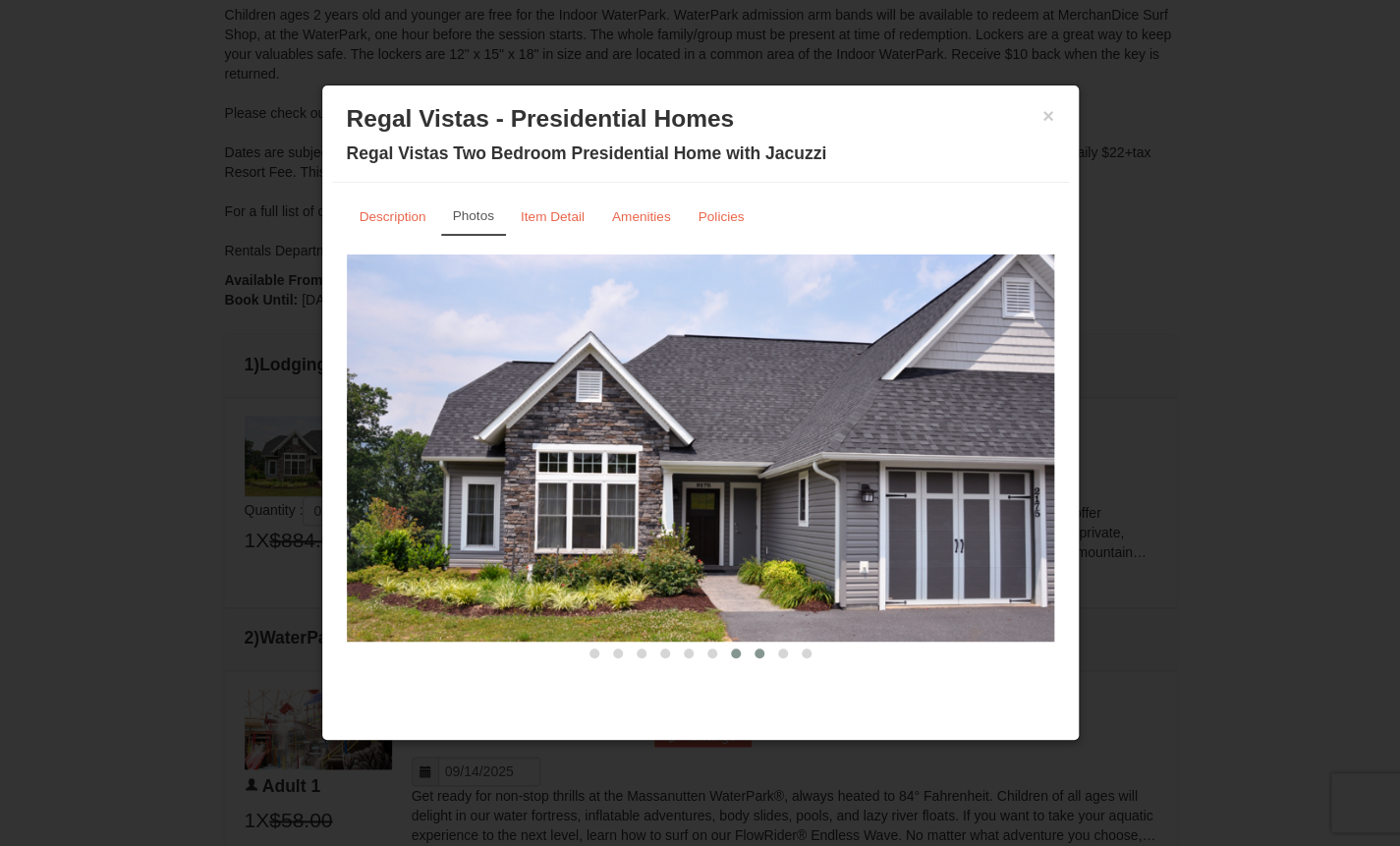 click at bounding box center (759, 653) 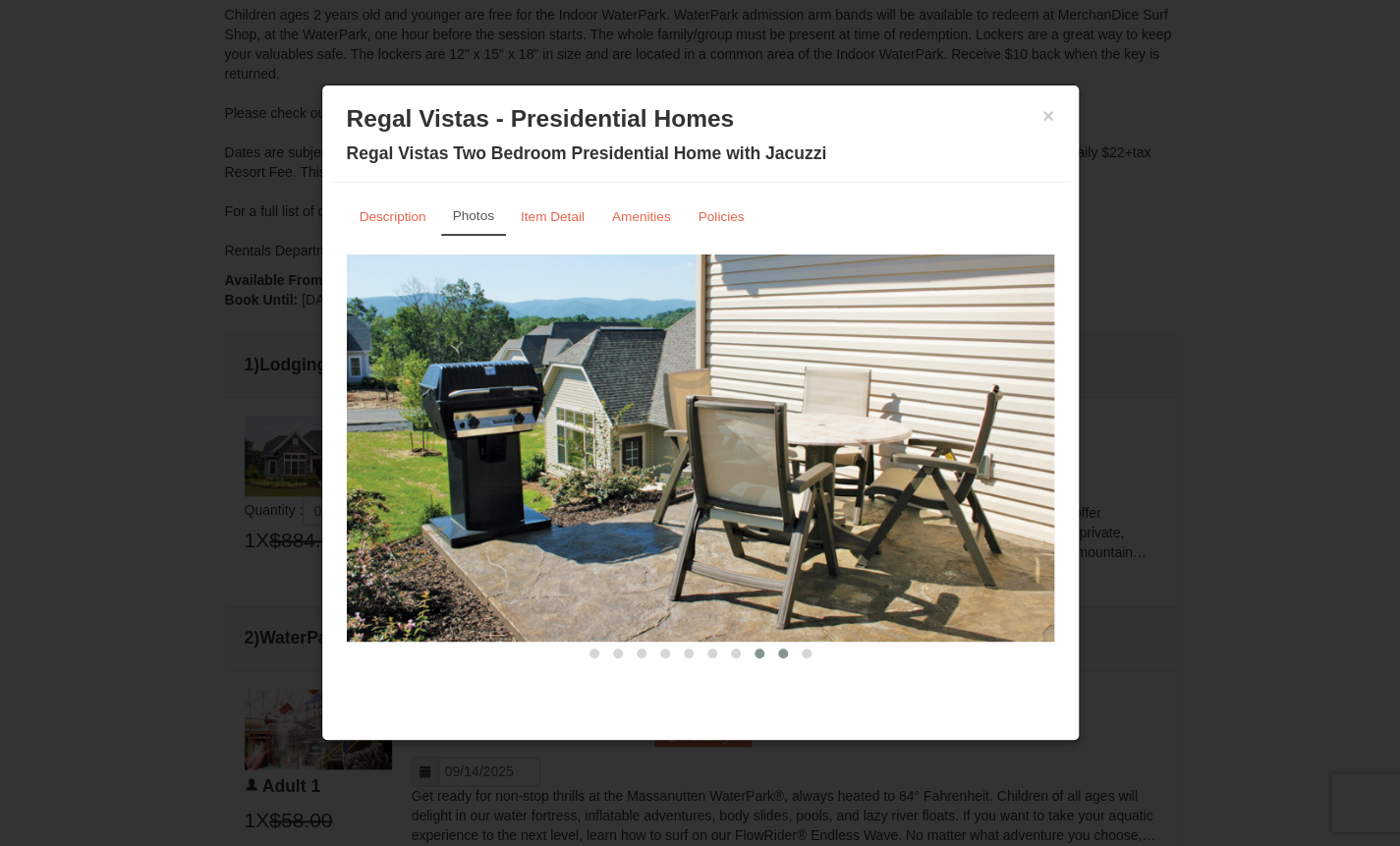 click at bounding box center (783, 653) 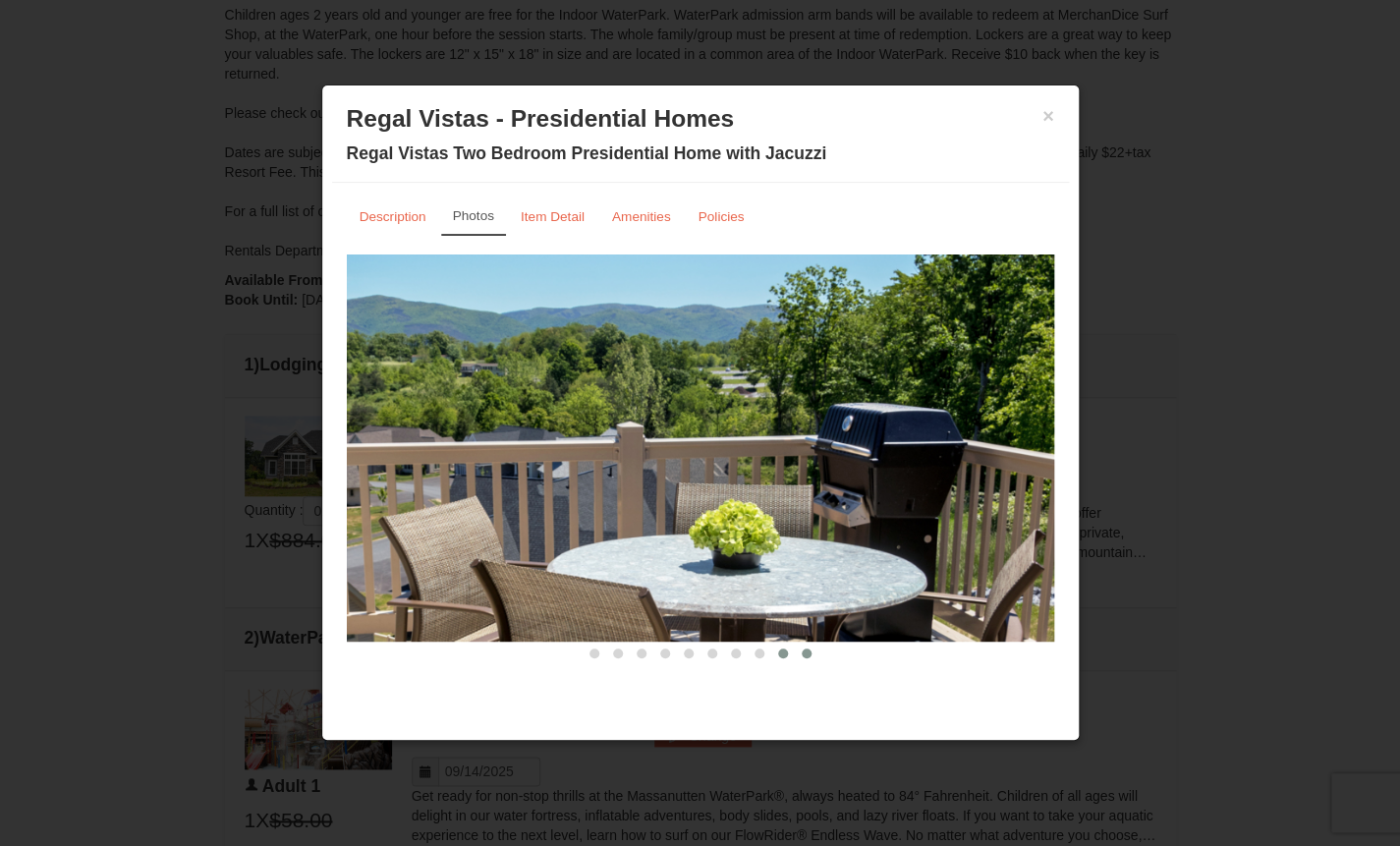 click at bounding box center (807, 653) 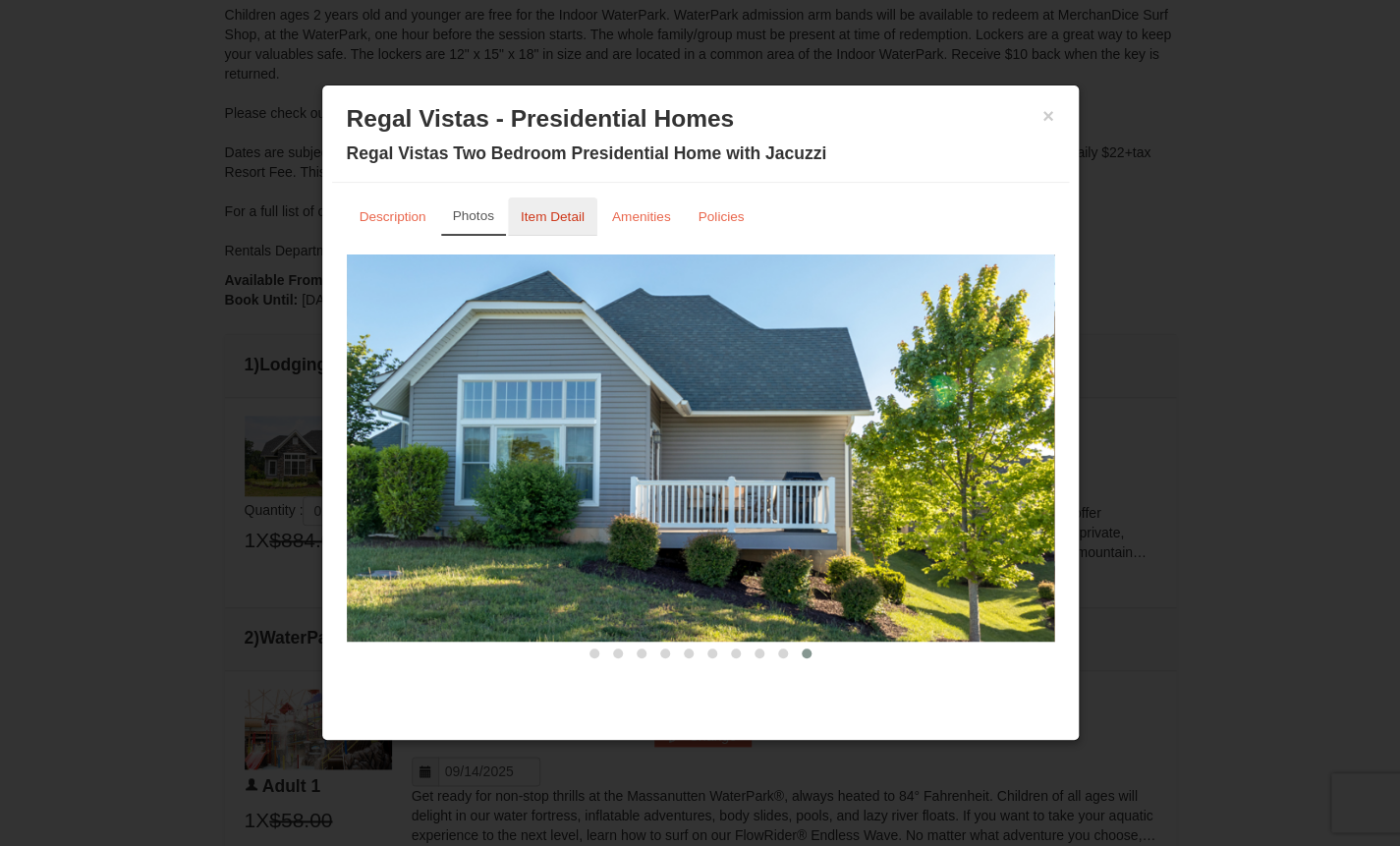 click on "Item Detail" at bounding box center [552, 216] 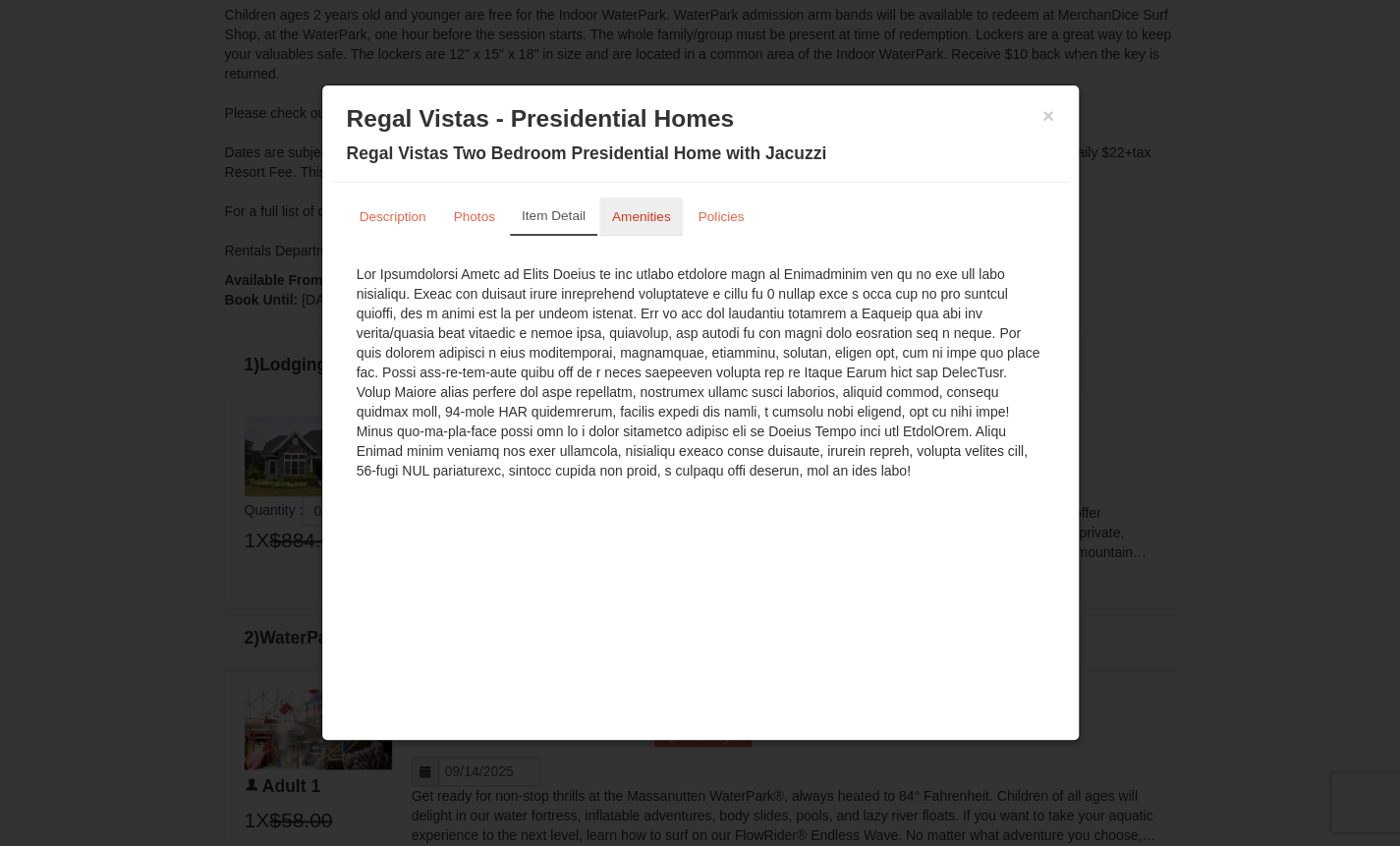 click on "Amenities" at bounding box center [642, 216] 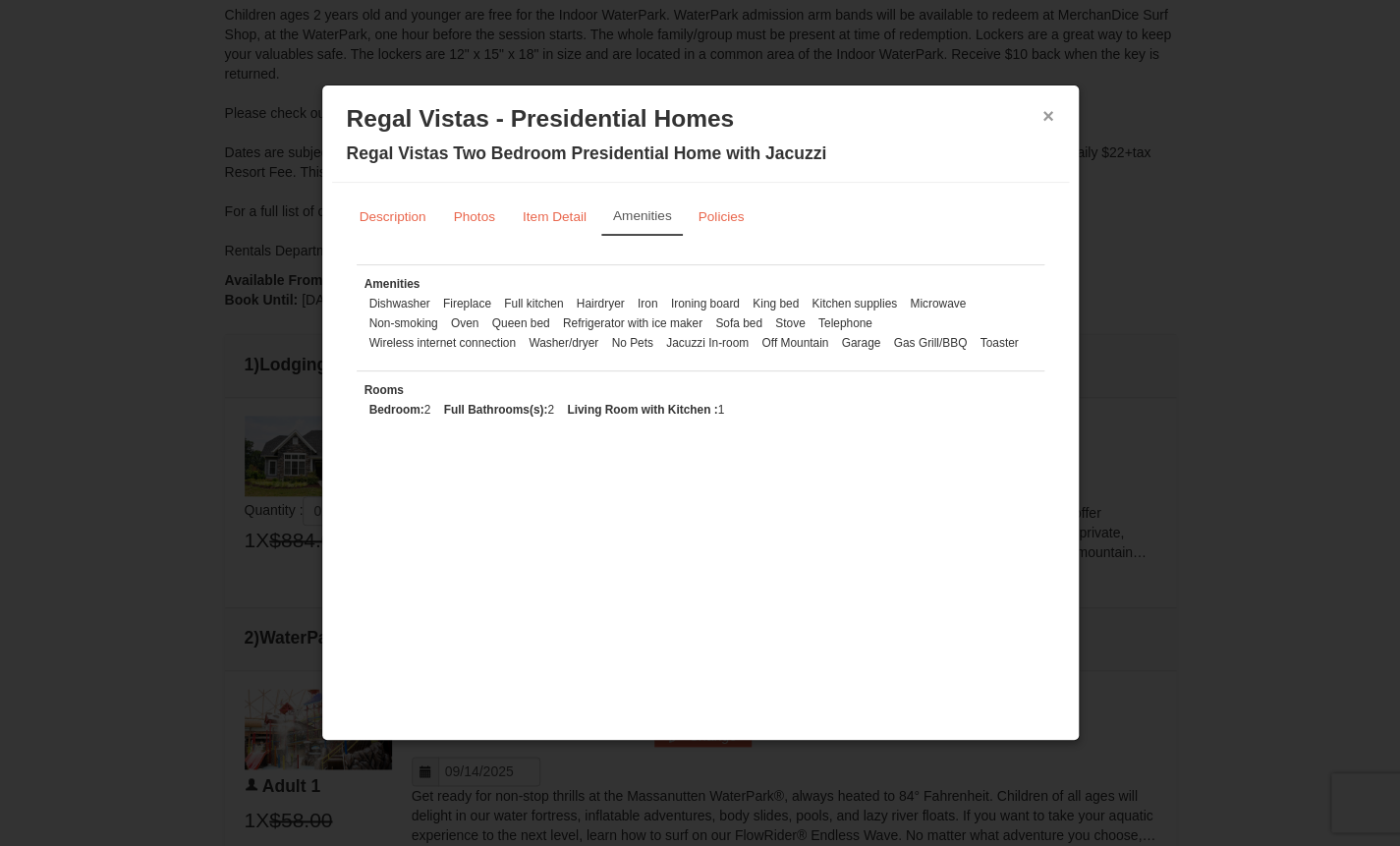 click on "×" at bounding box center (1048, 116) 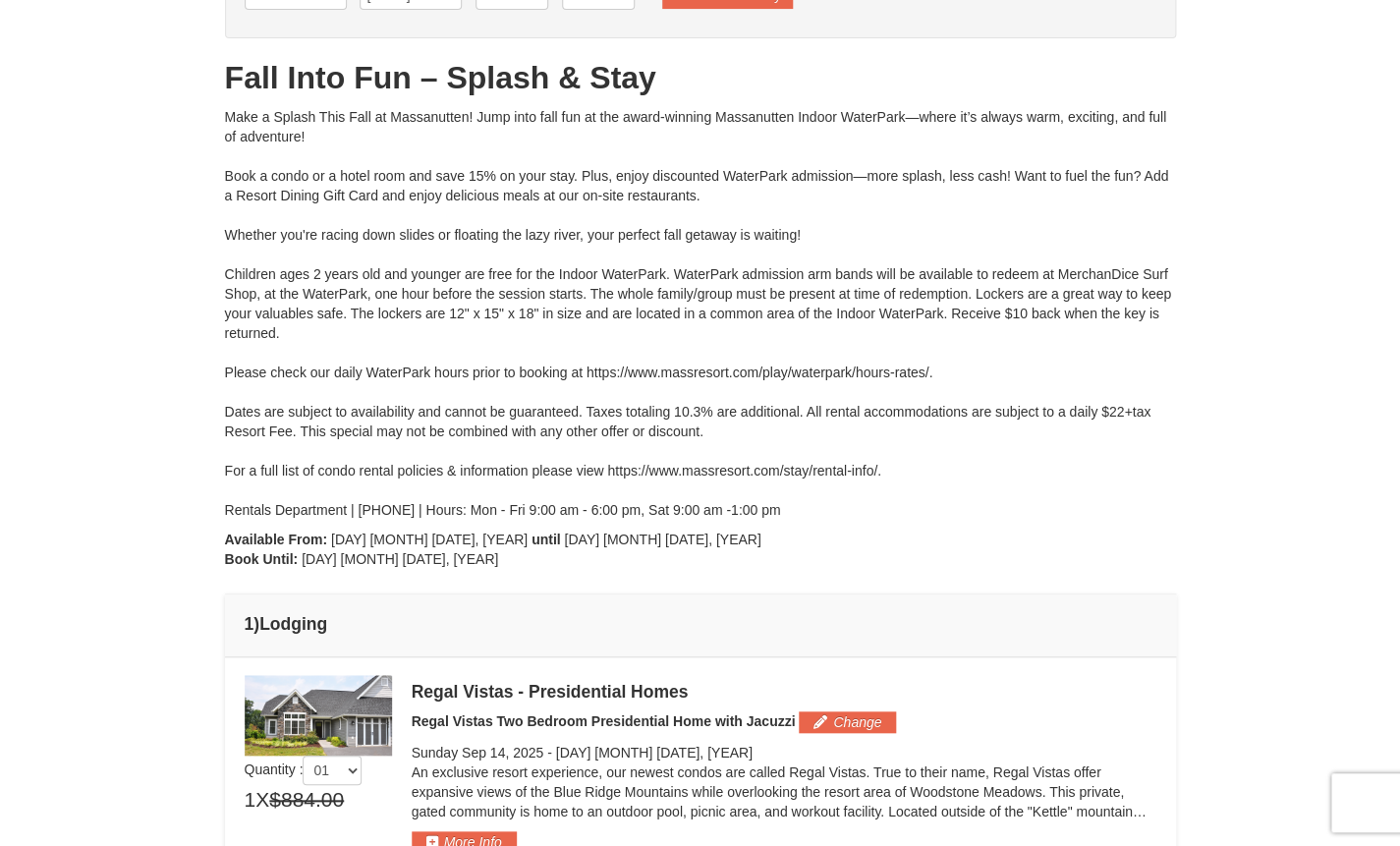 scroll, scrollTop: 0, scrollLeft: 0, axis: both 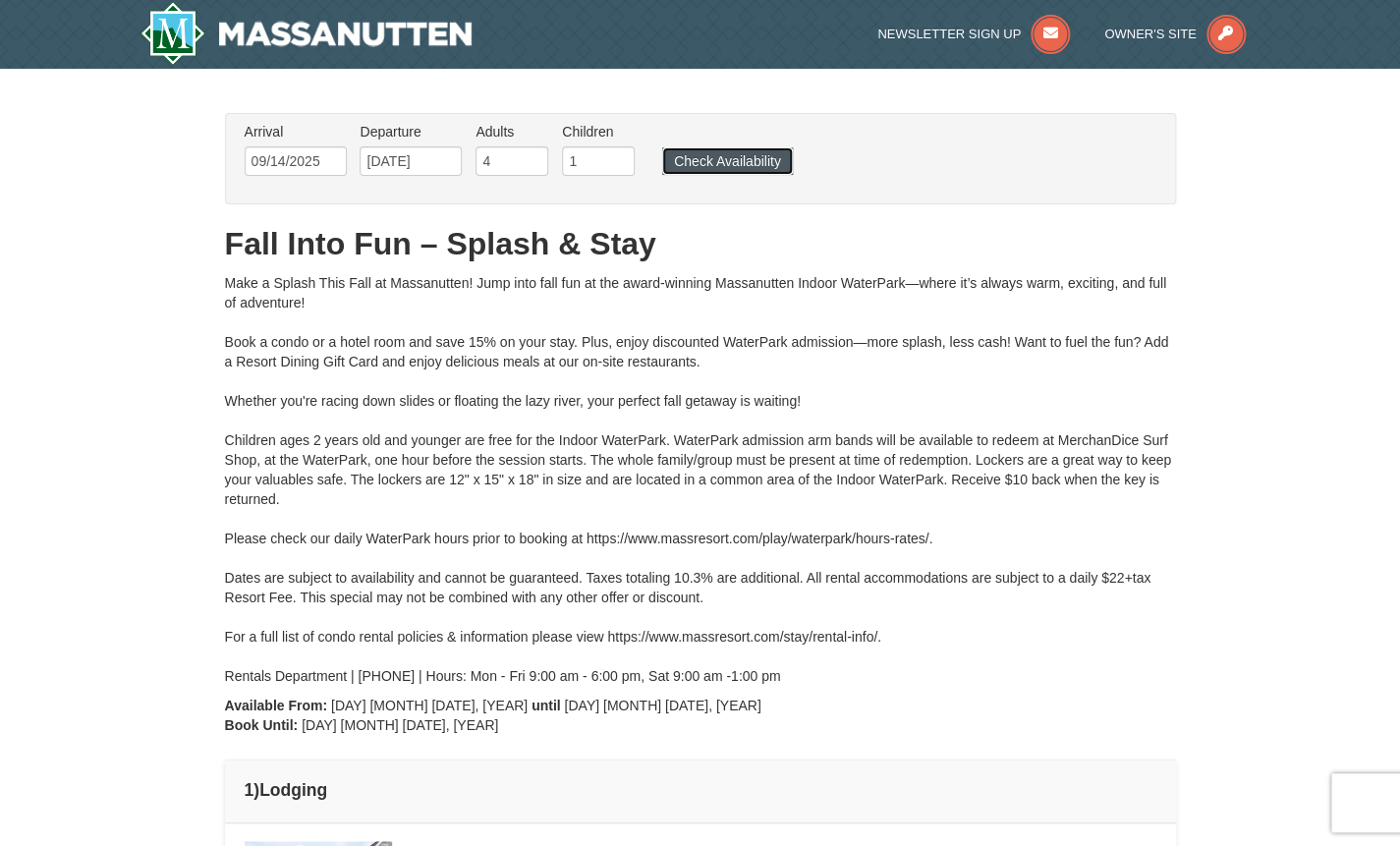 click on "Check Availability" at bounding box center (727, 161) 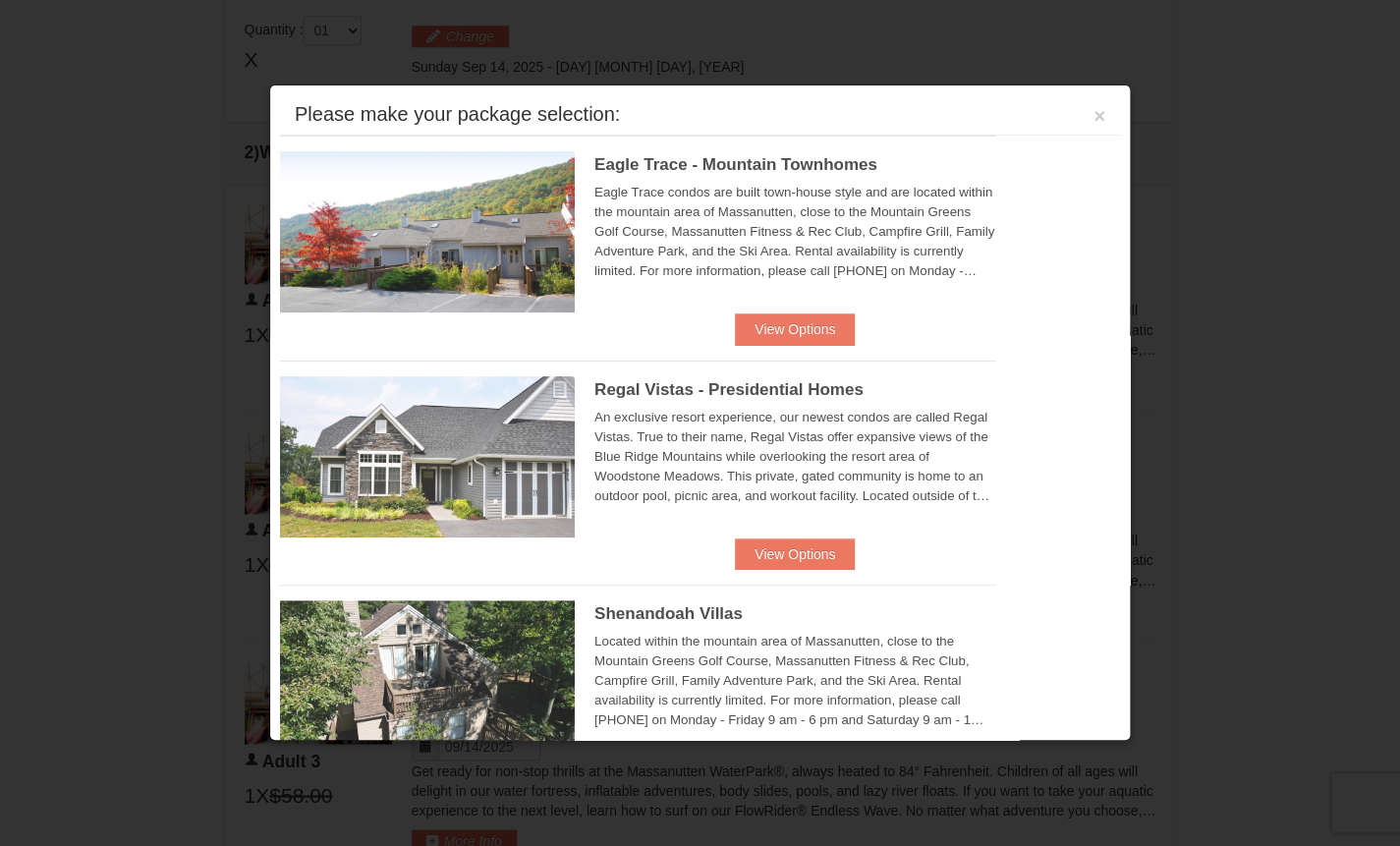 scroll, scrollTop: 836, scrollLeft: 0, axis: vertical 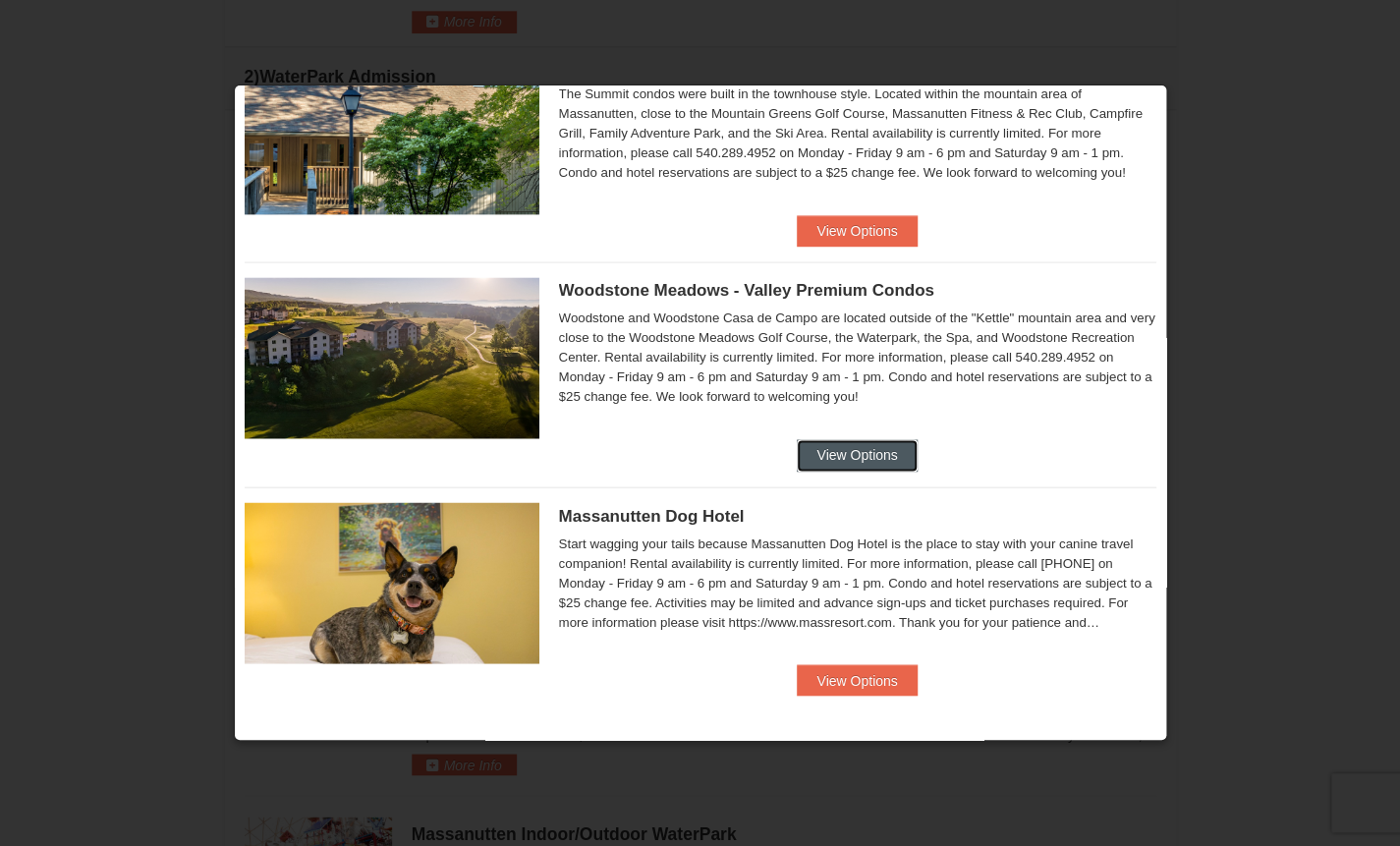 click on "View Options" at bounding box center (857, 455) 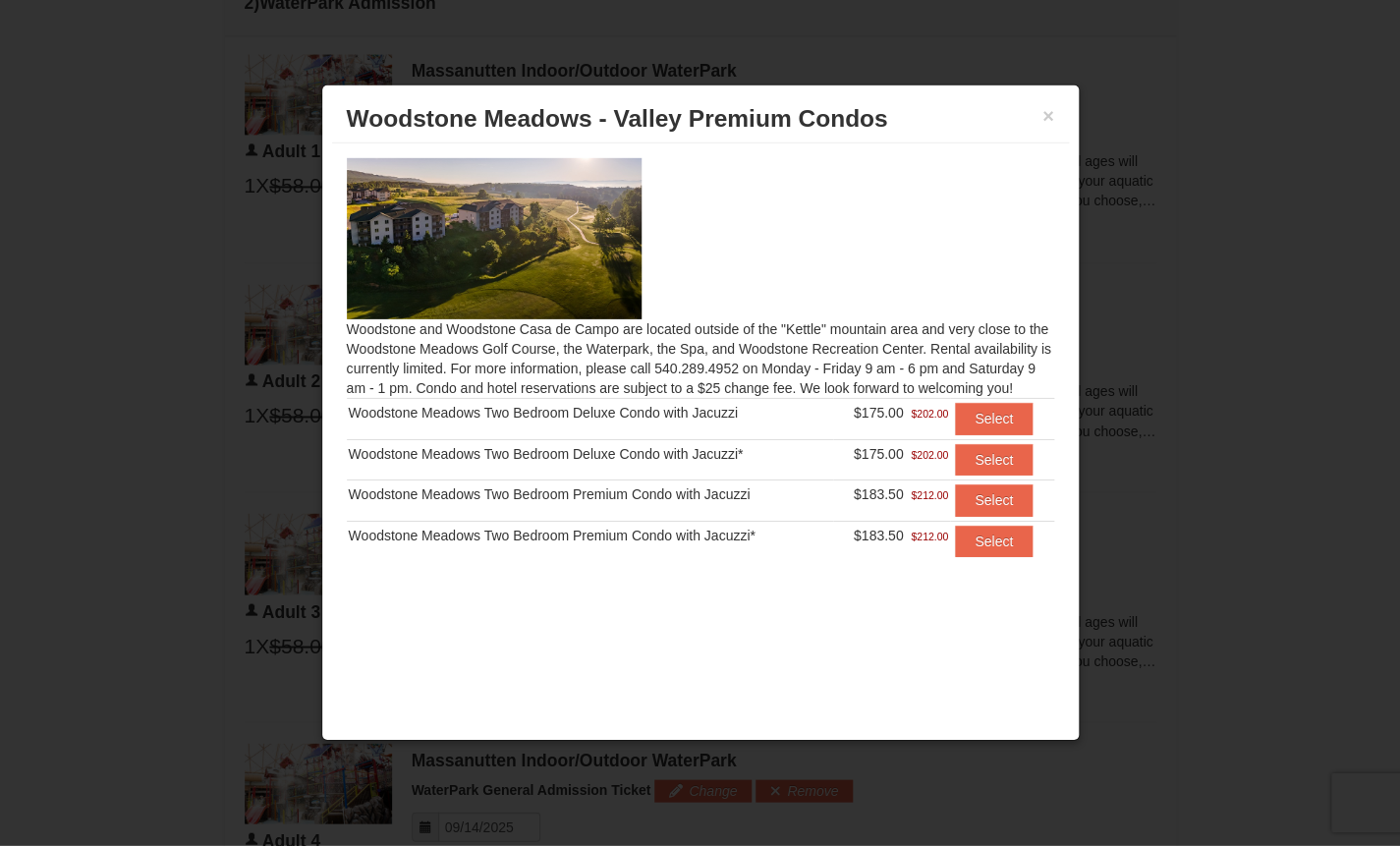 scroll, scrollTop: 966, scrollLeft: 0, axis: vertical 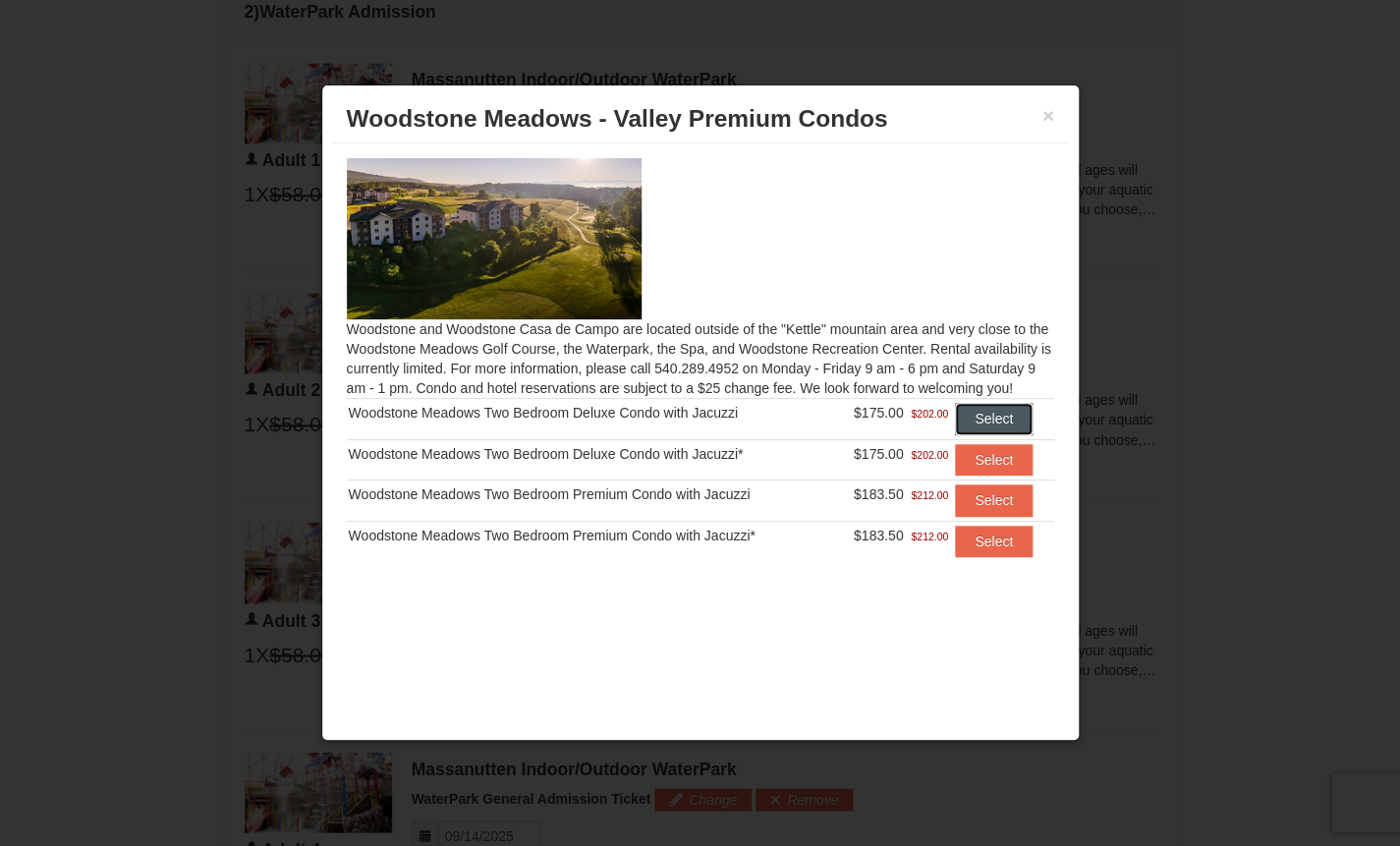 click on "Select" at bounding box center (993, 419) 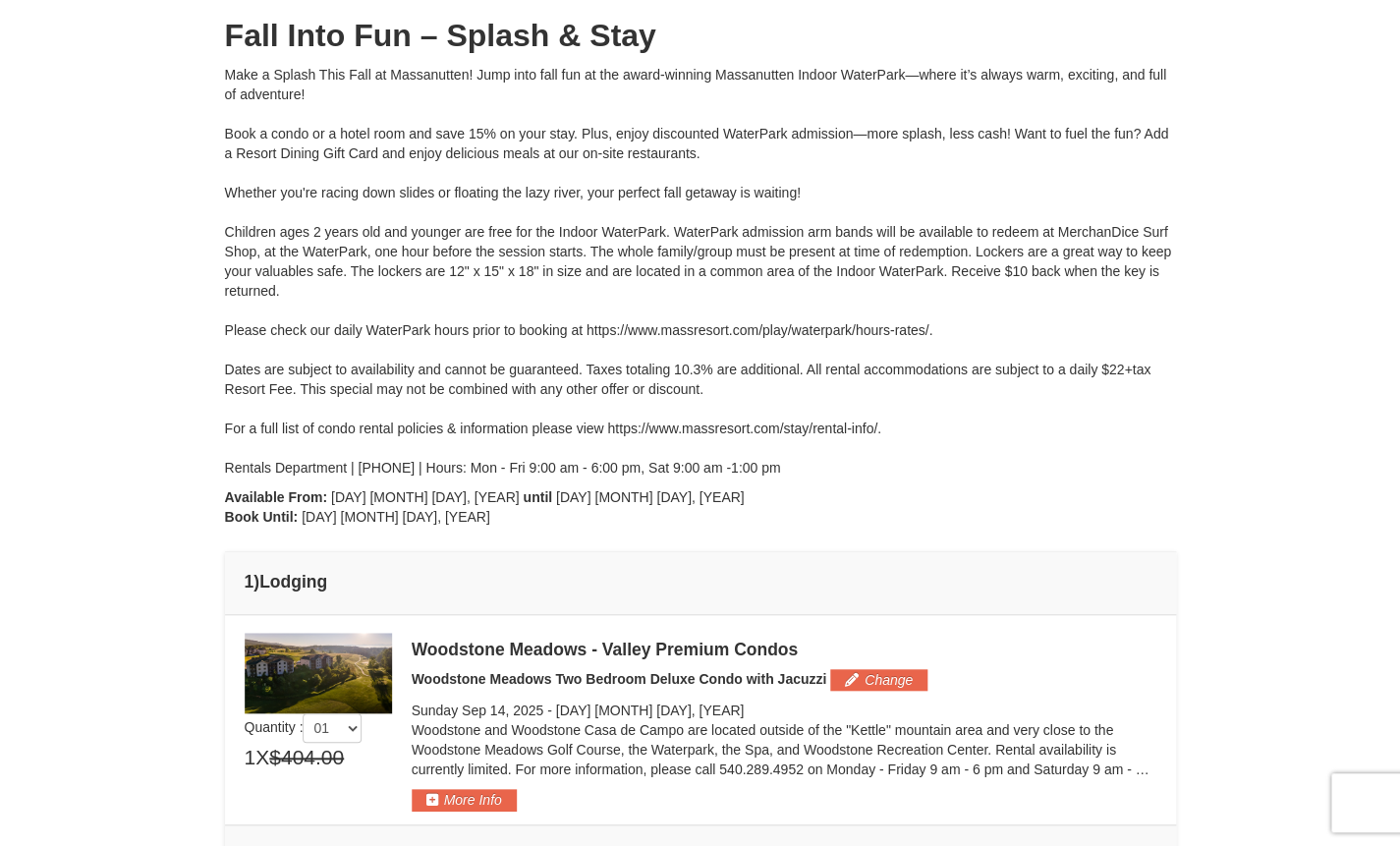 scroll, scrollTop: 533, scrollLeft: 0, axis: vertical 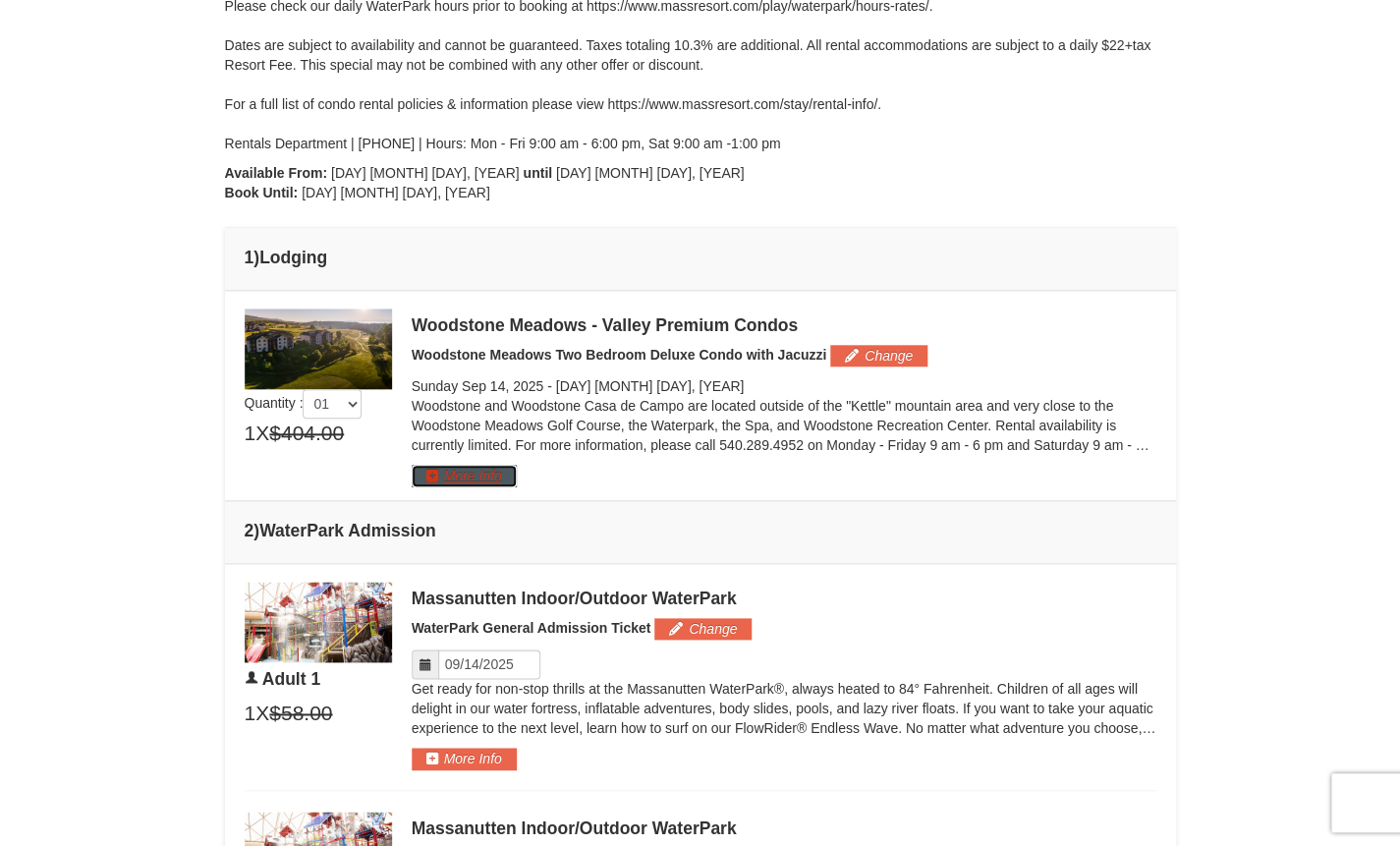 click on "More Info" at bounding box center [464, 476] 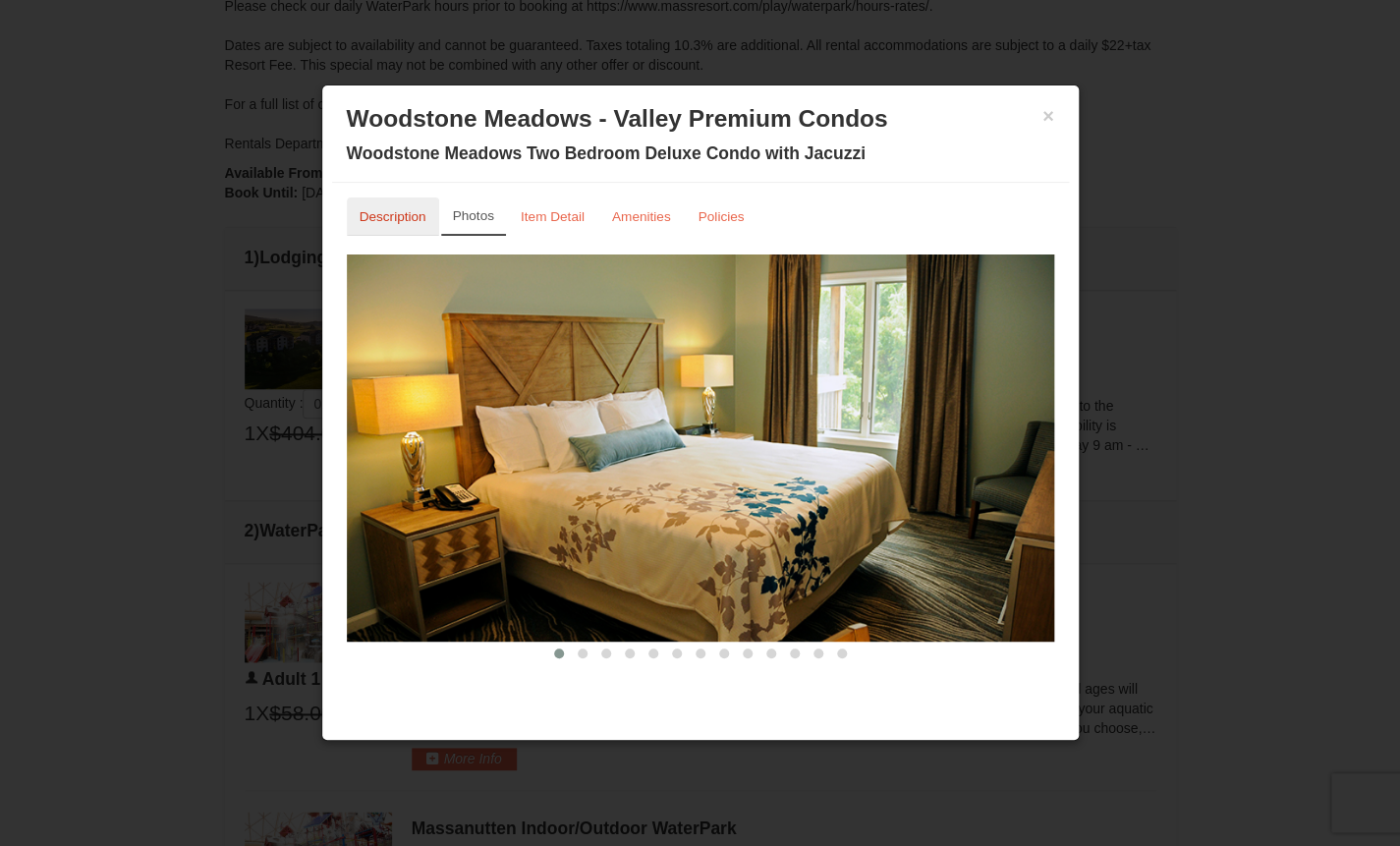 click on "Description" at bounding box center [393, 216] 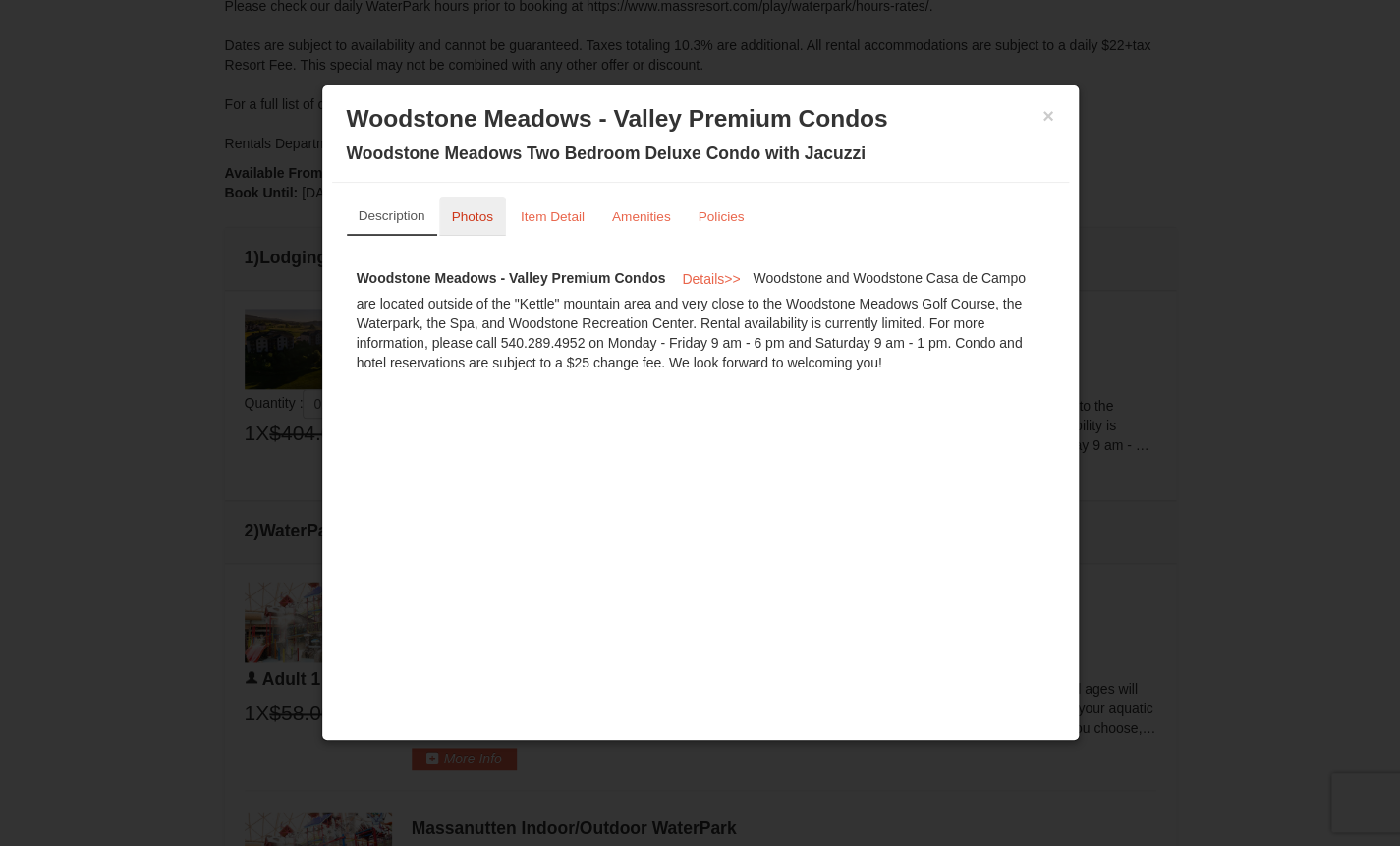 click on "Photos" at bounding box center (473, 216) 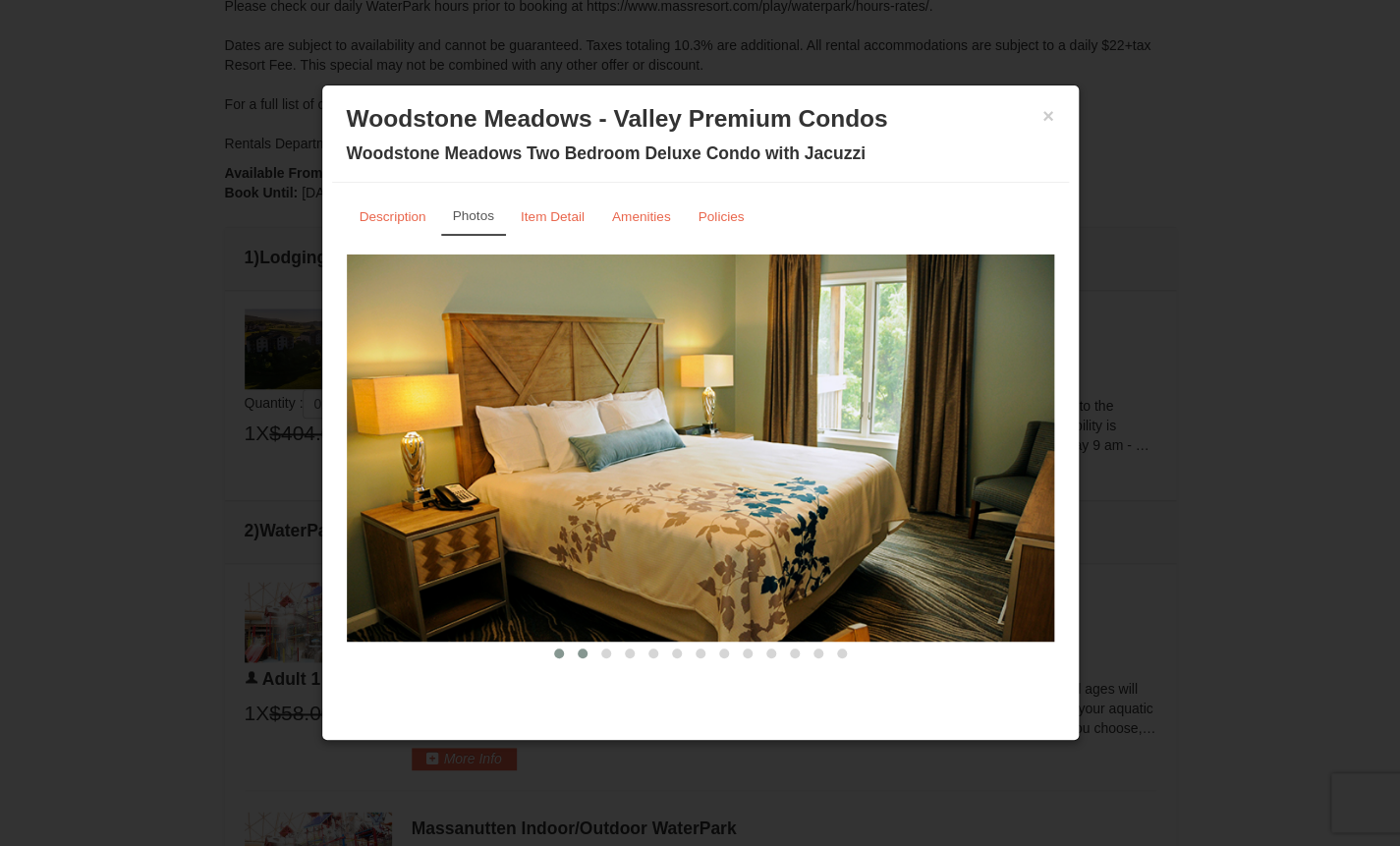click at bounding box center [583, 653] 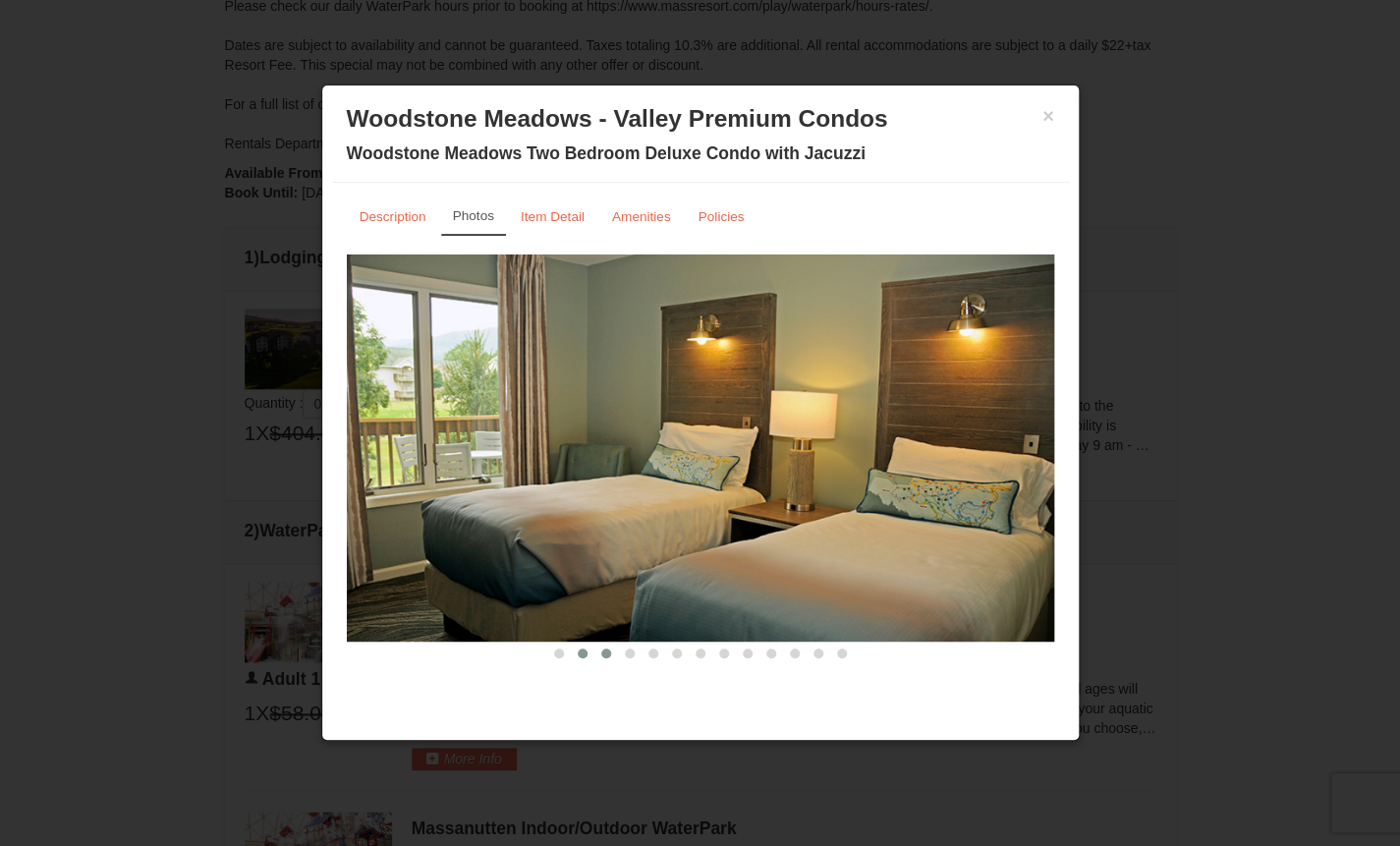 click at bounding box center [606, 653] 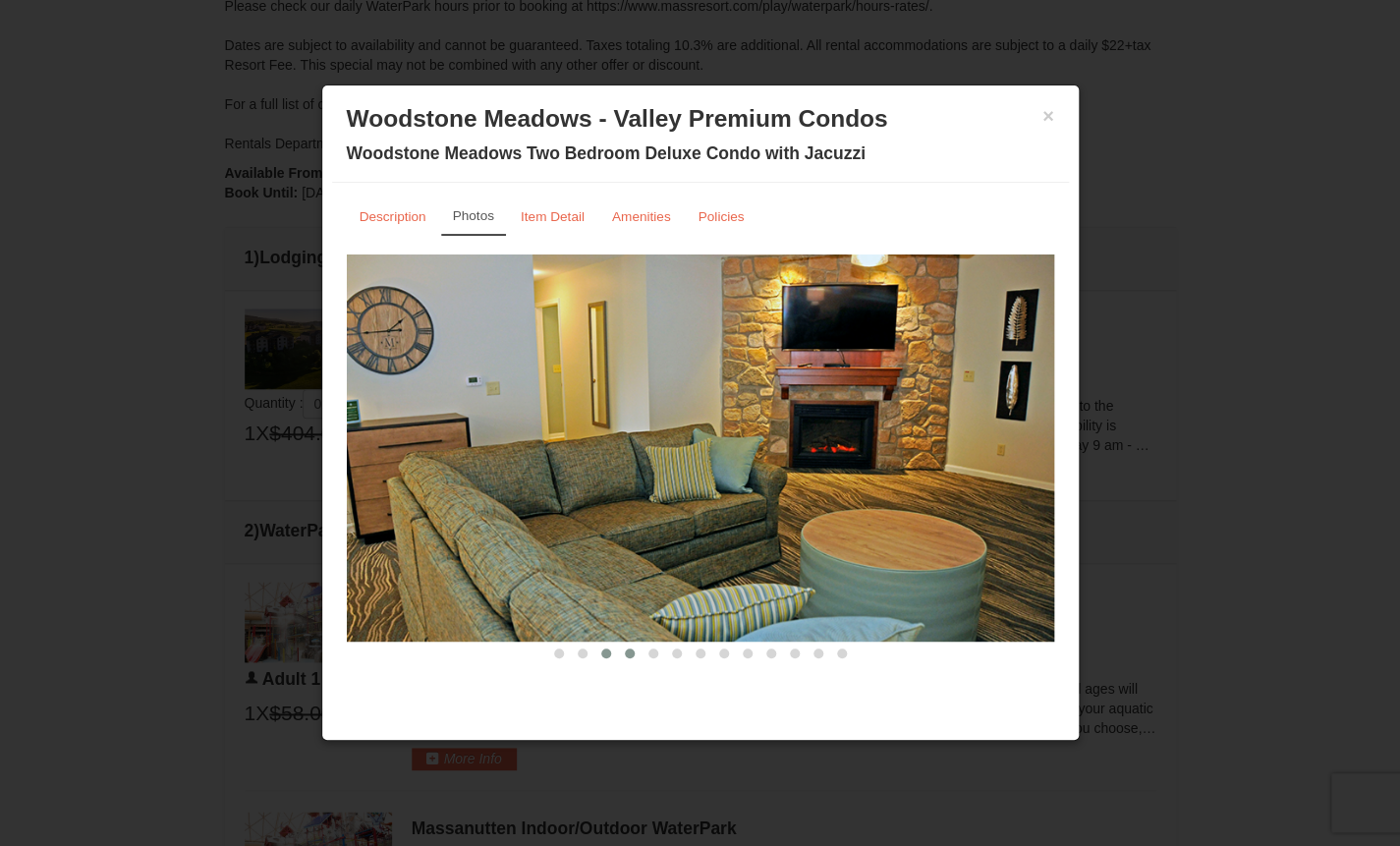 click at bounding box center [630, 653] 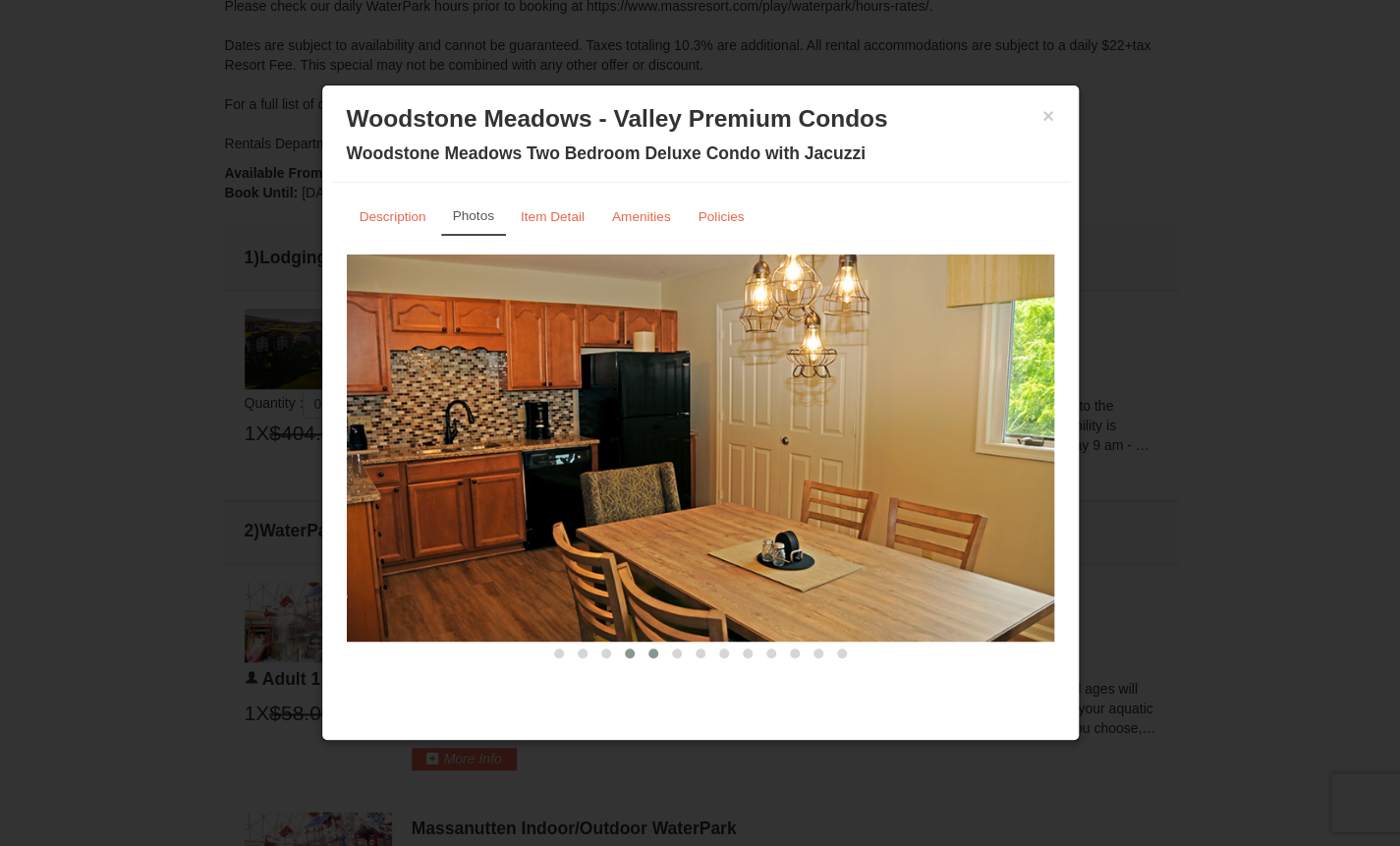 click at bounding box center [653, 653] 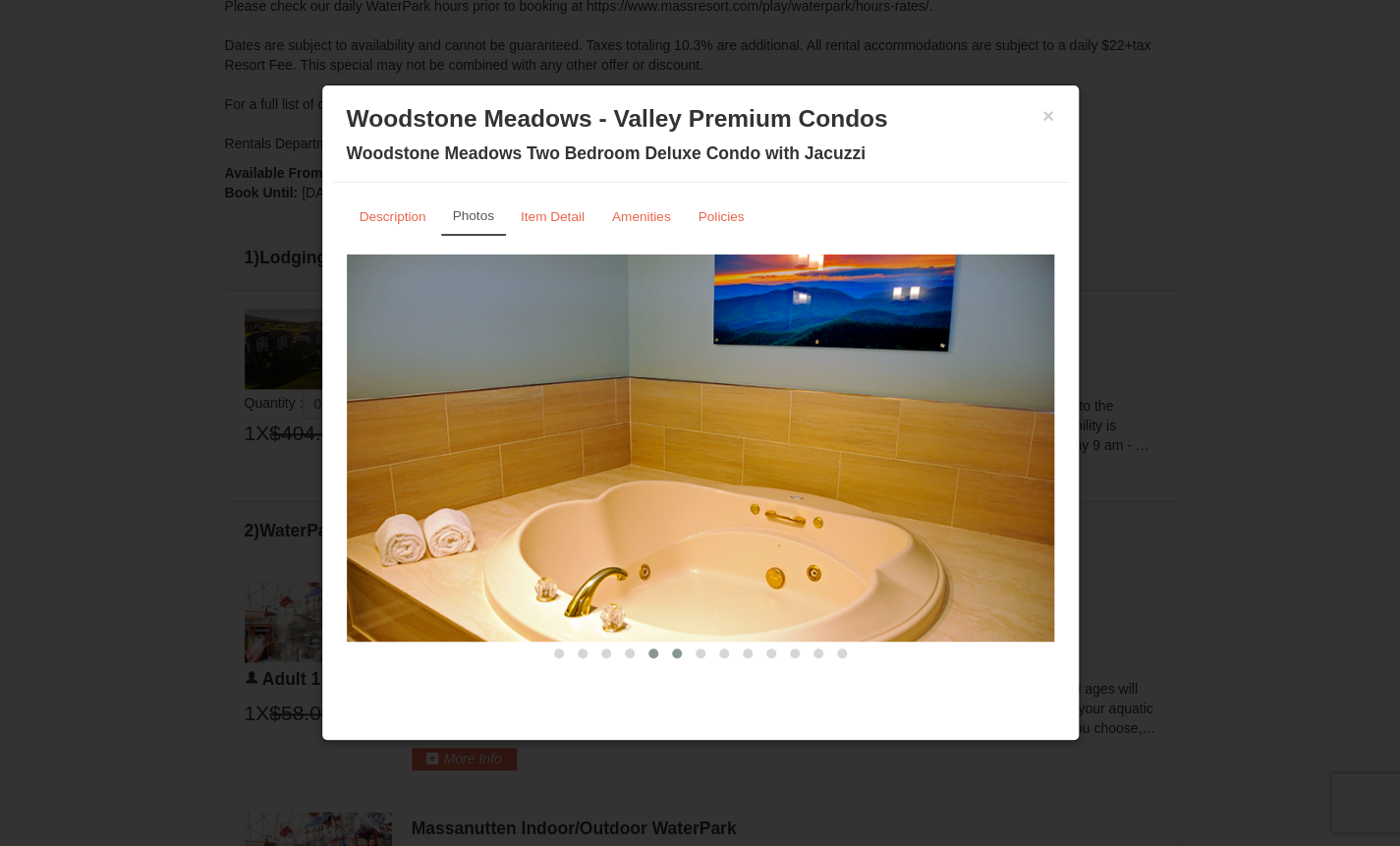 click at bounding box center [677, 653] 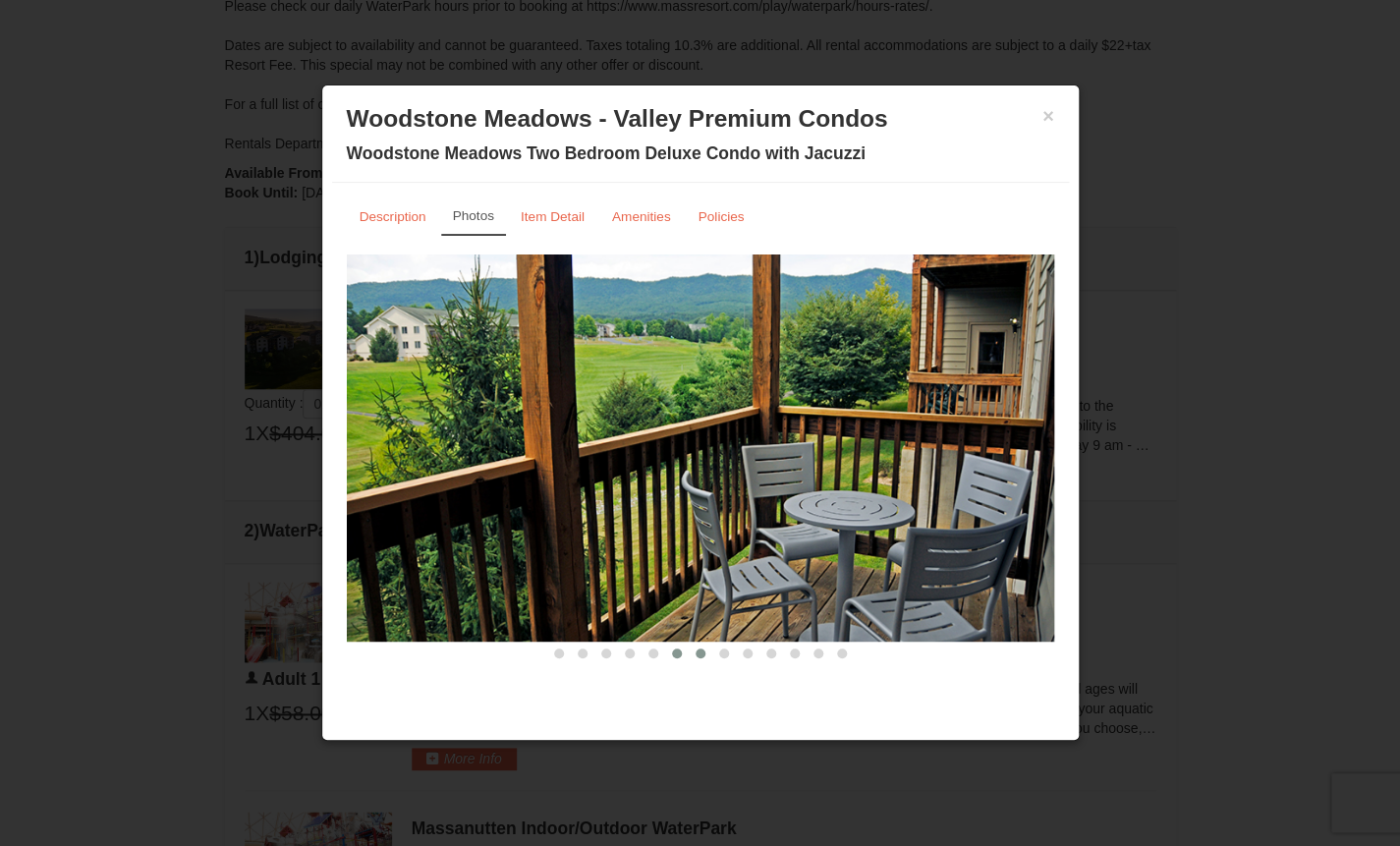 click at bounding box center [700, 653] 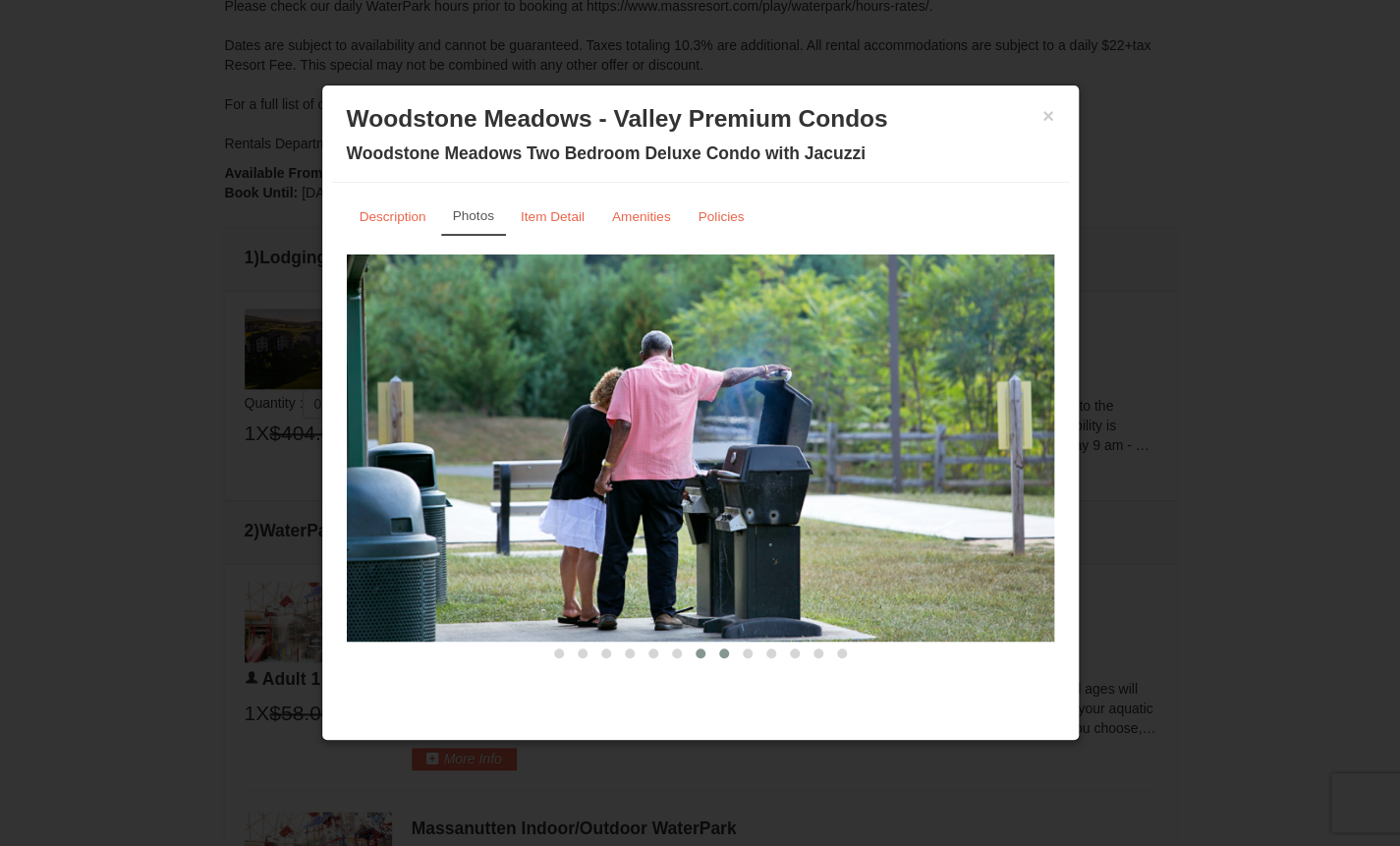 click at bounding box center [724, 653] 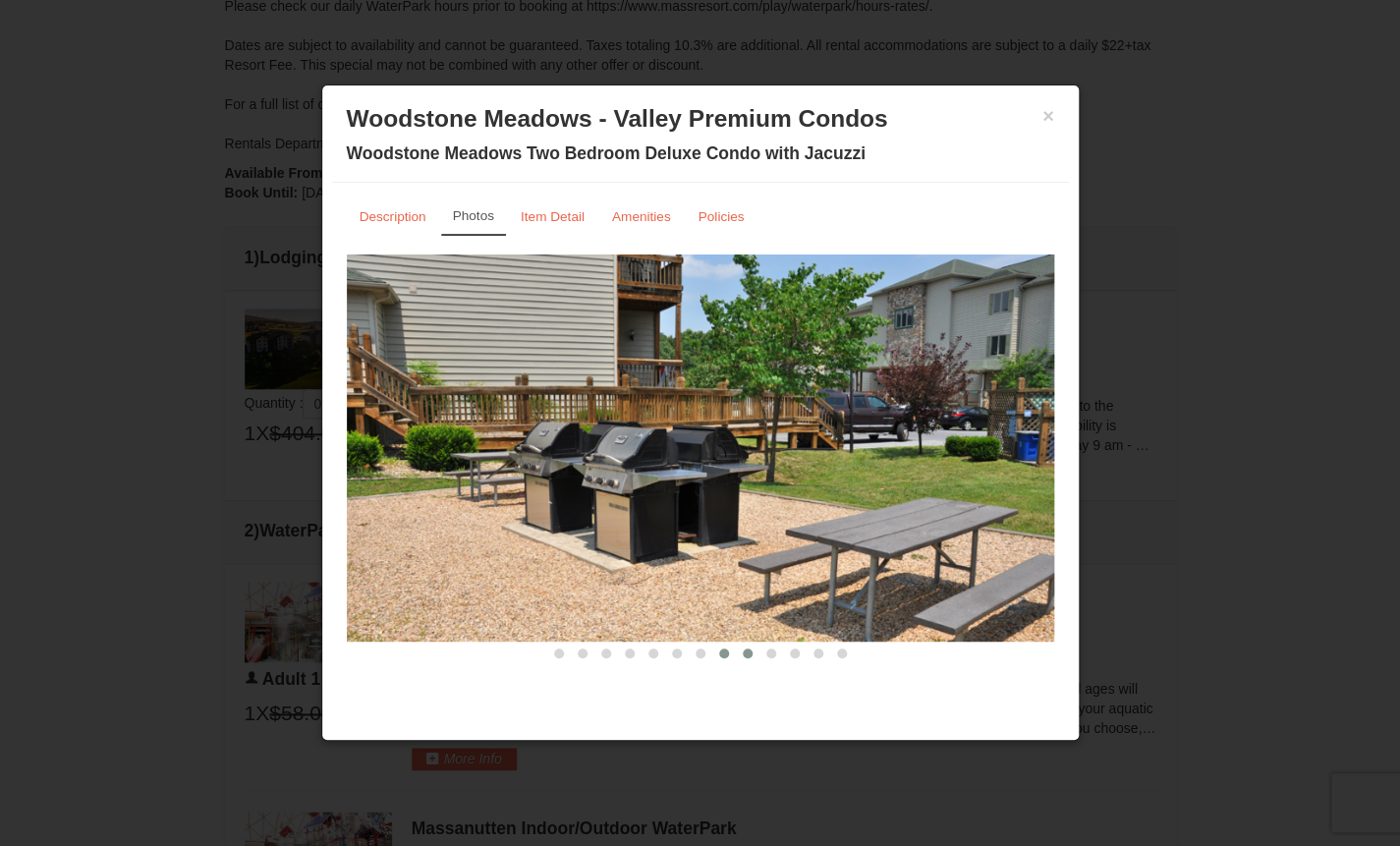 click at bounding box center (748, 653) 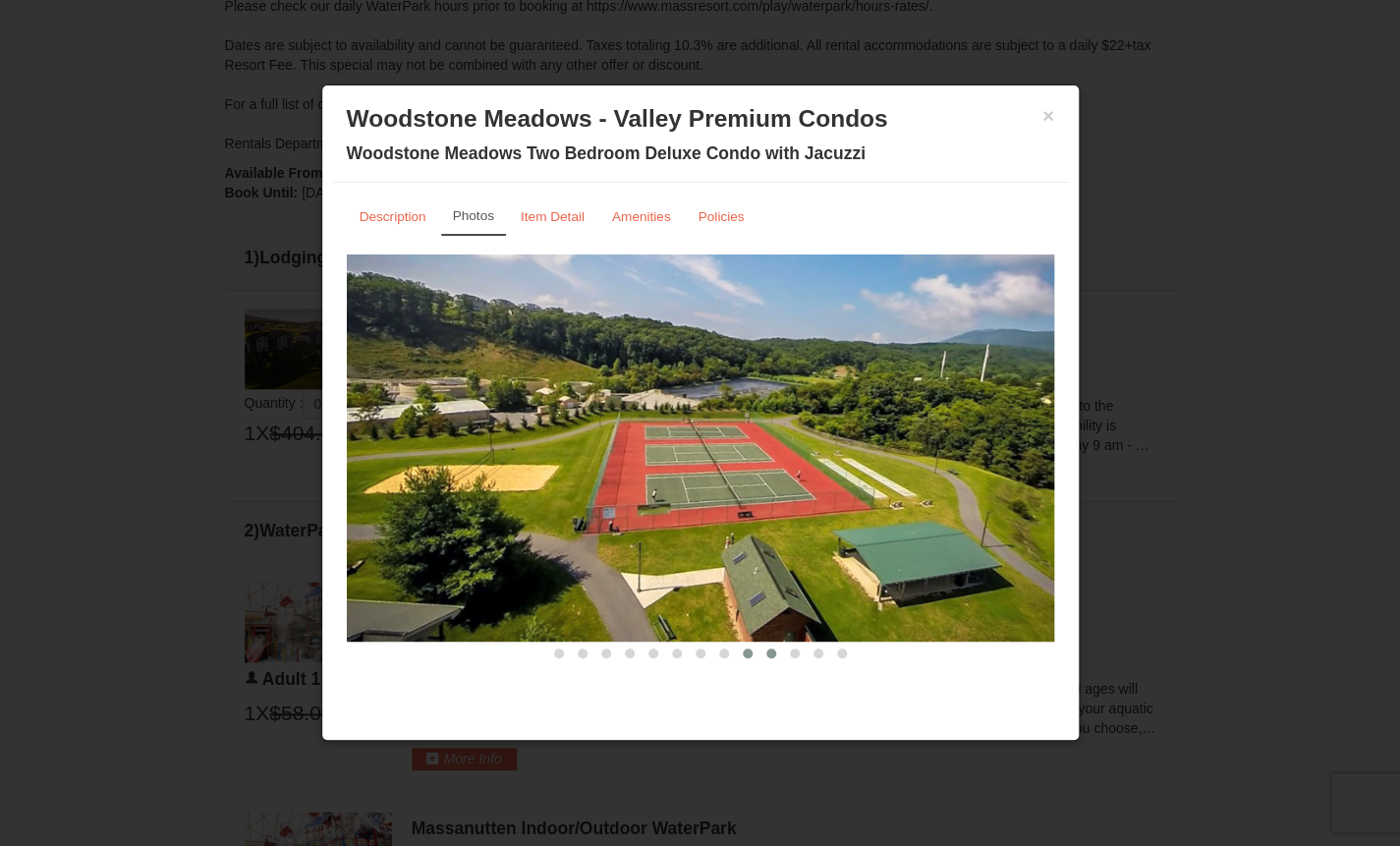 click at bounding box center [771, 653] 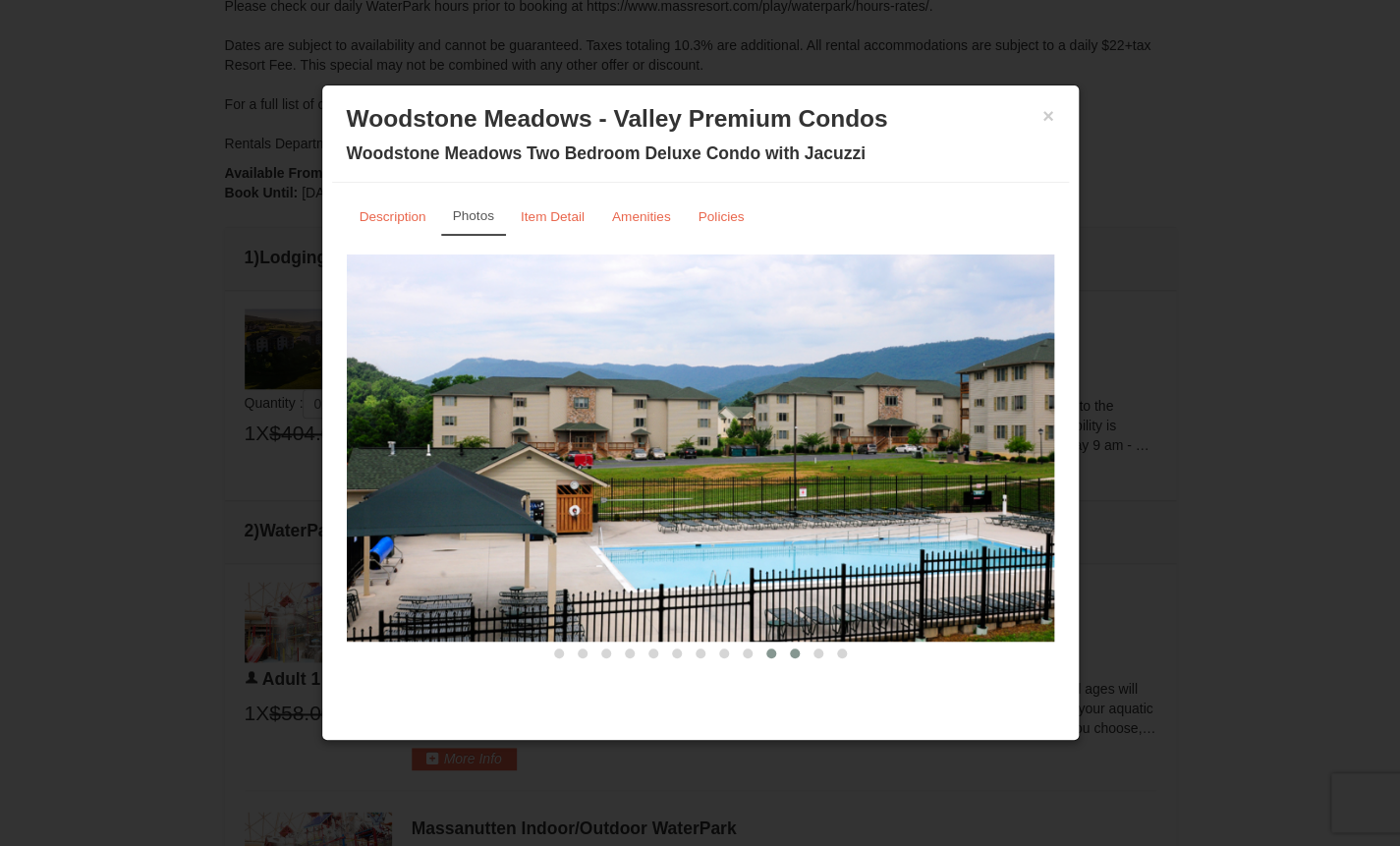 click at bounding box center (795, 653) 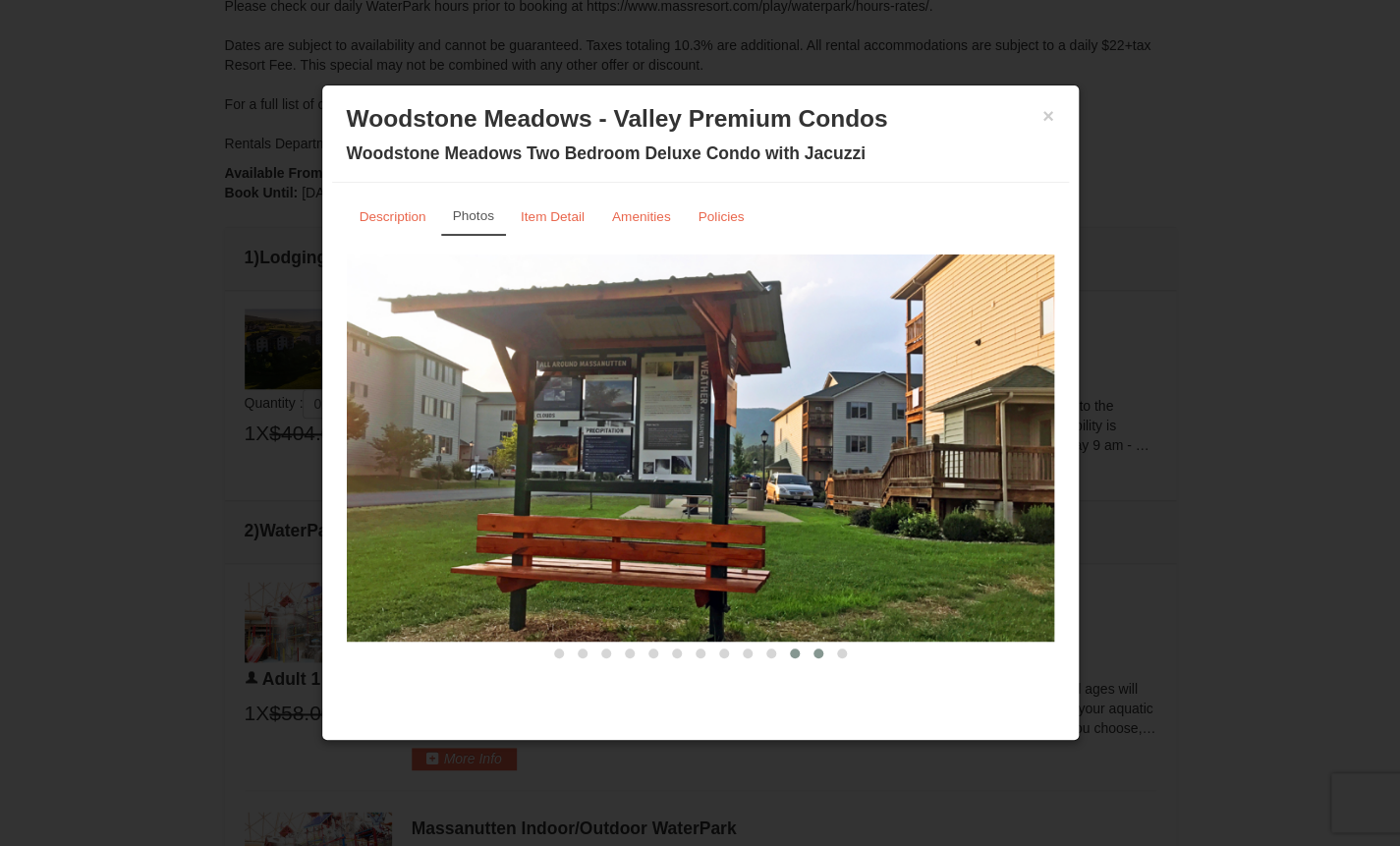 click at bounding box center (818, 653) 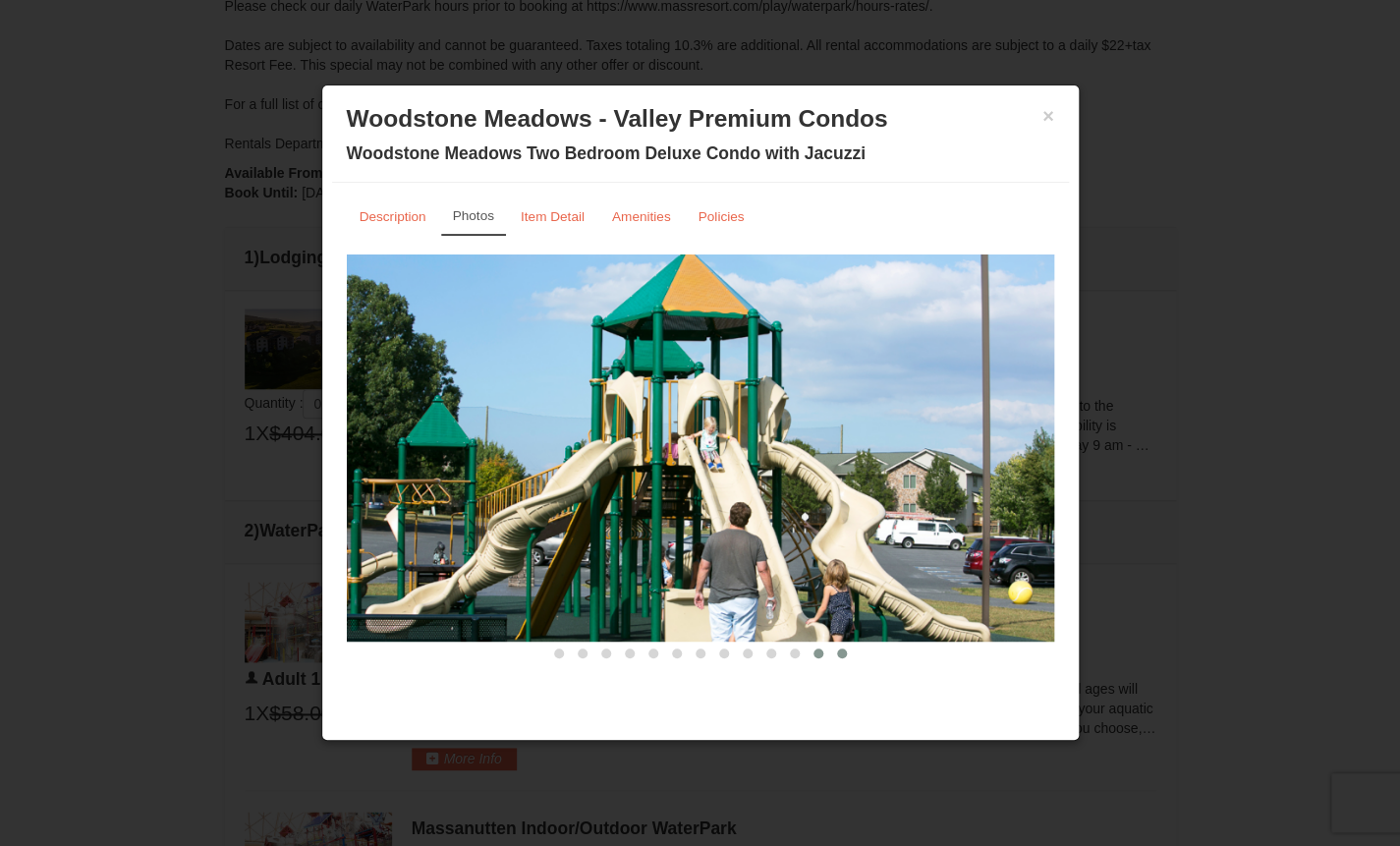 click at bounding box center (842, 653) 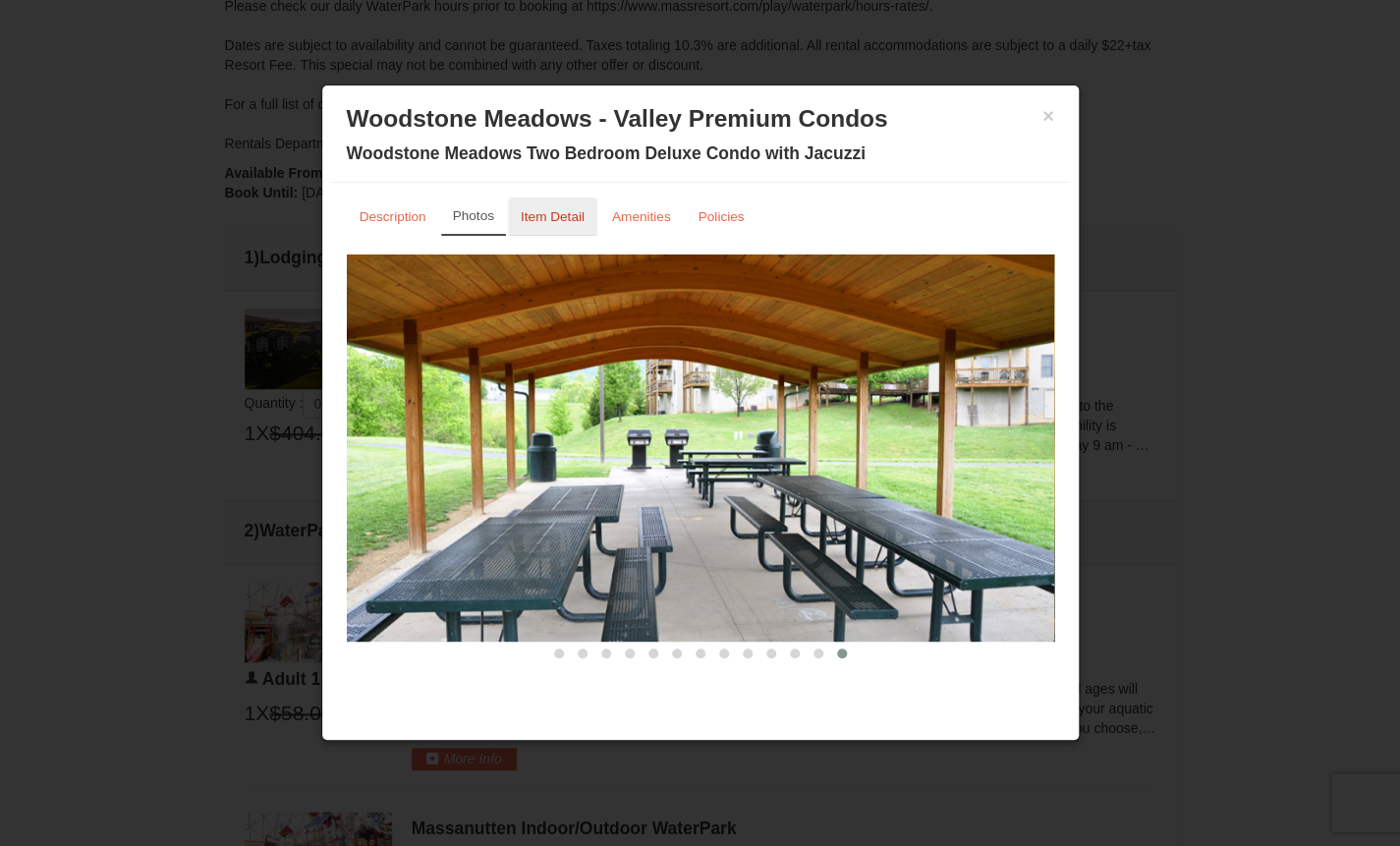 click on "Item Detail" at bounding box center (552, 216) 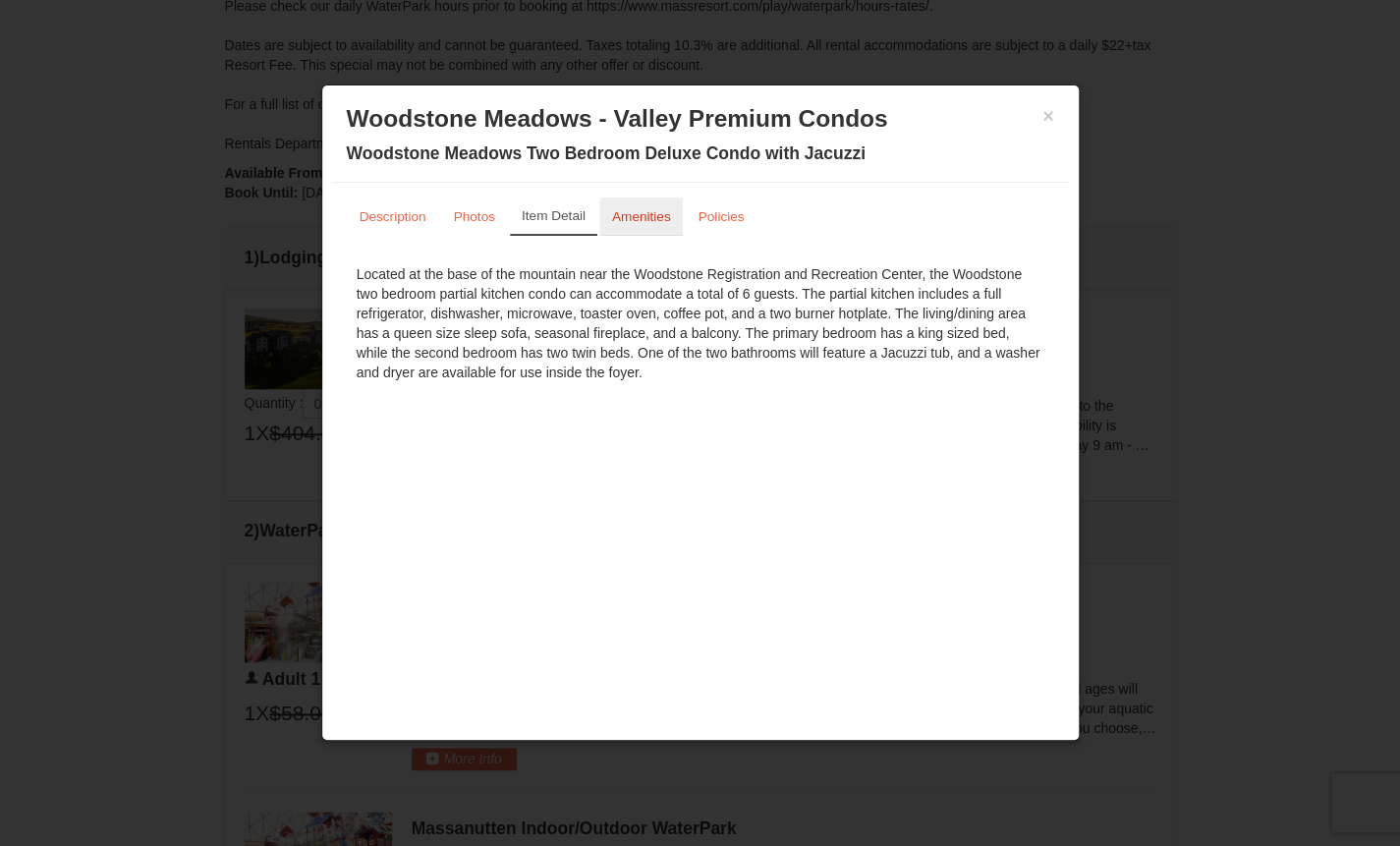 click on "Amenities" at bounding box center (642, 216) 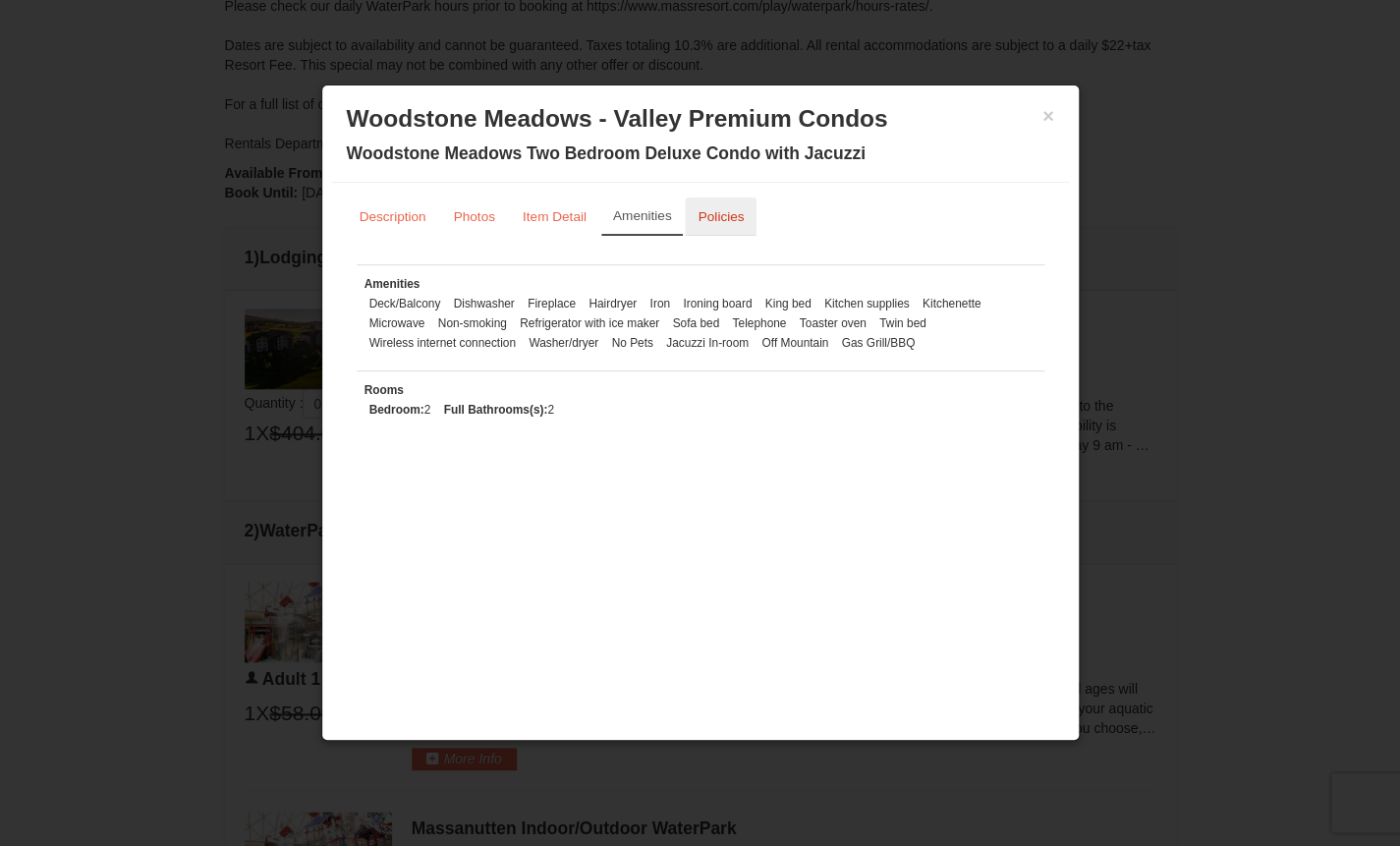 click on "Policies" at bounding box center (720, 216) 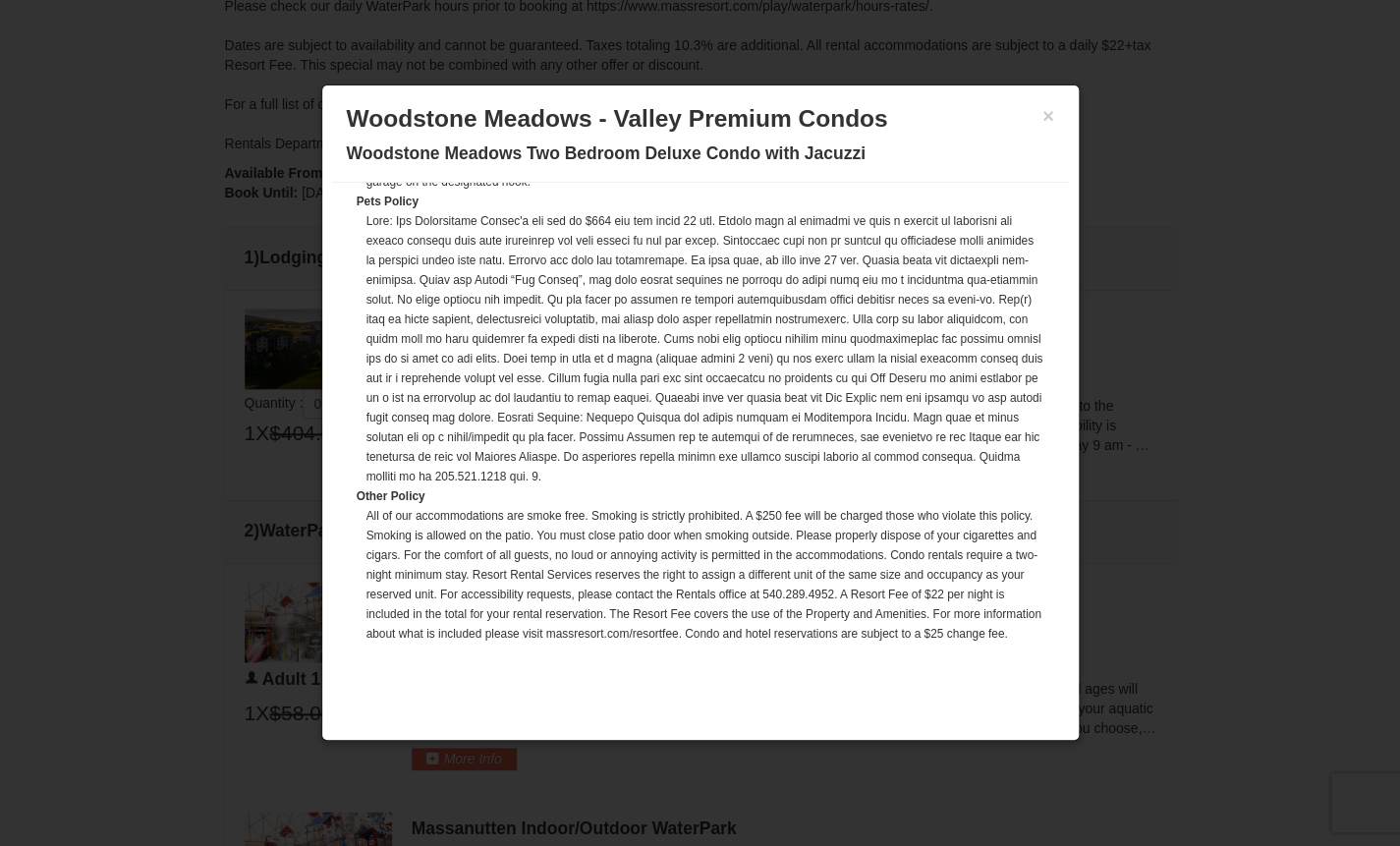 scroll, scrollTop: 496, scrollLeft: 0, axis: vertical 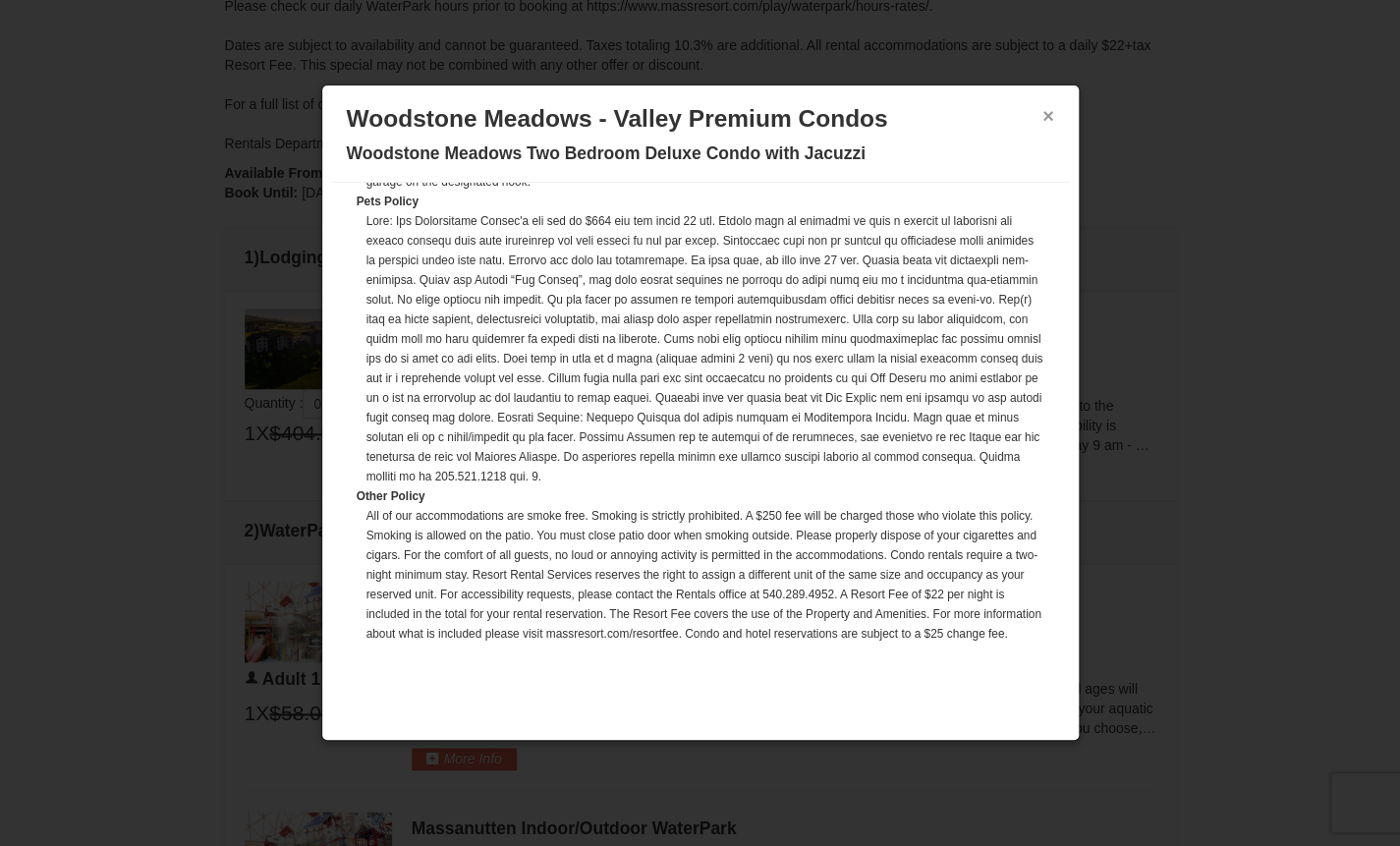 click on "×" at bounding box center (1048, 116) 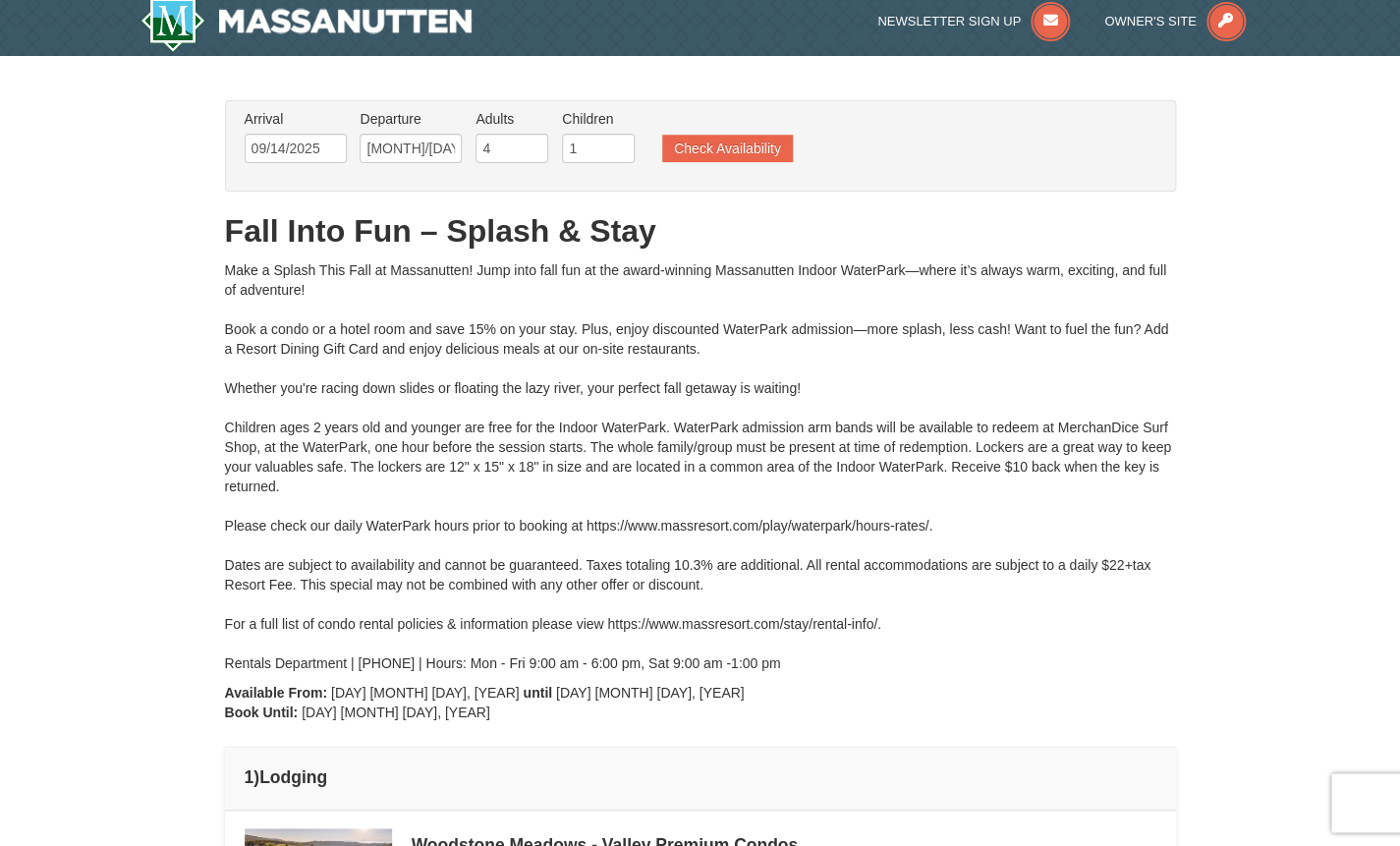 scroll, scrollTop: 0, scrollLeft: 0, axis: both 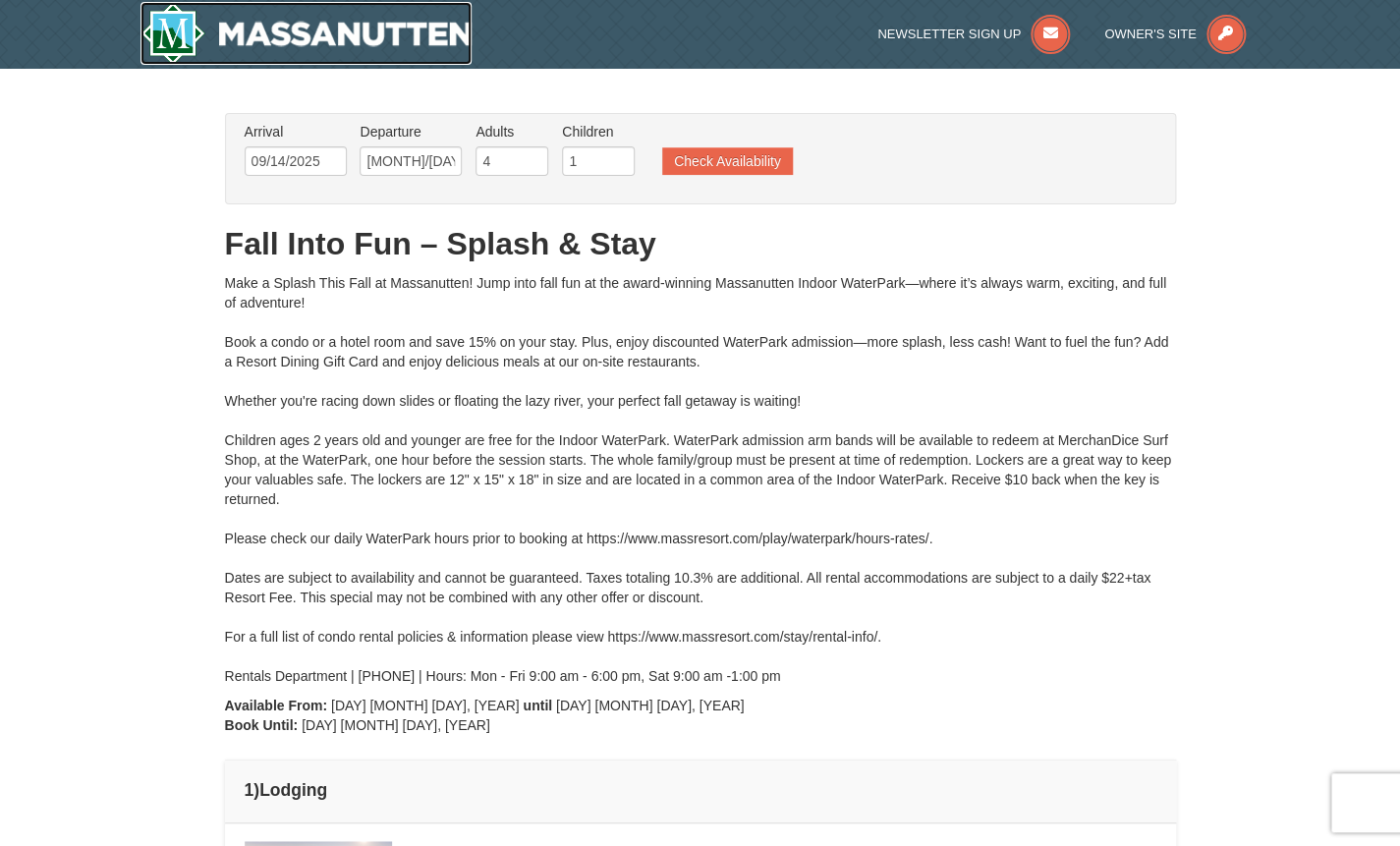 click at bounding box center (307, 33) 